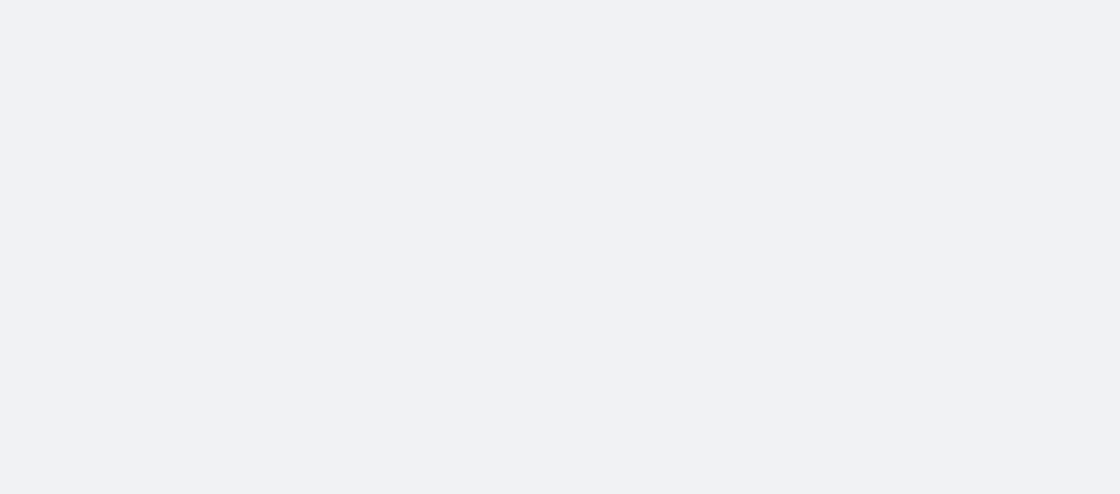 scroll, scrollTop: 0, scrollLeft: 0, axis: both 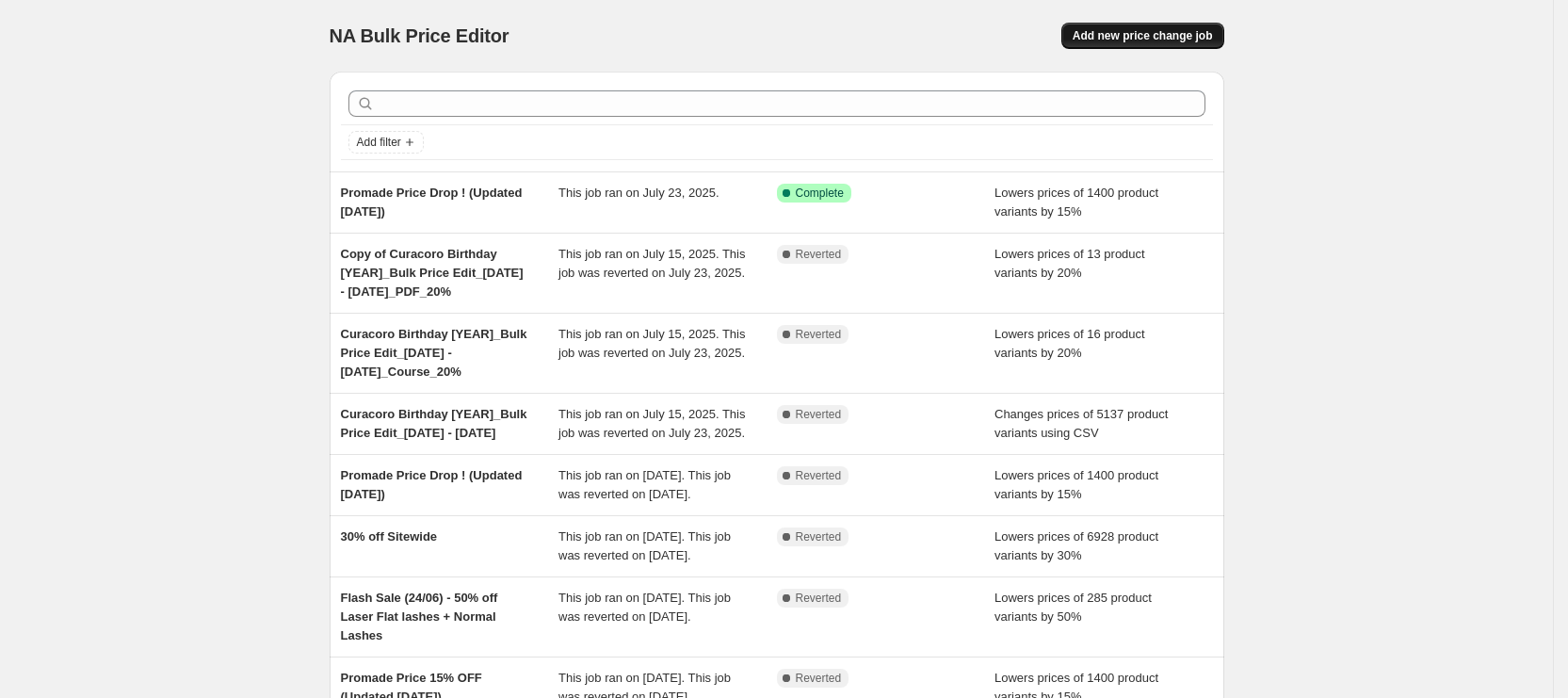 click on "Add new price change job" at bounding box center (1142, 36) 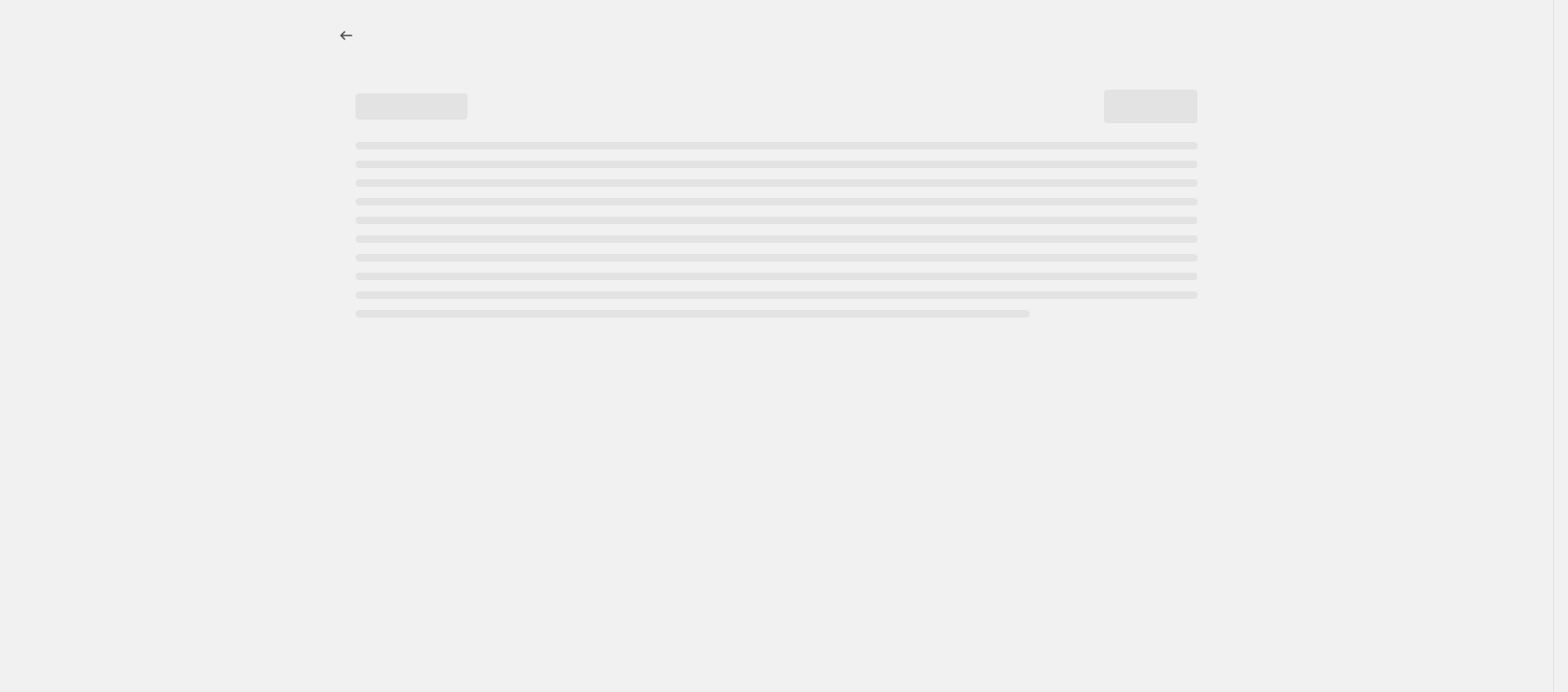 select on "percentage" 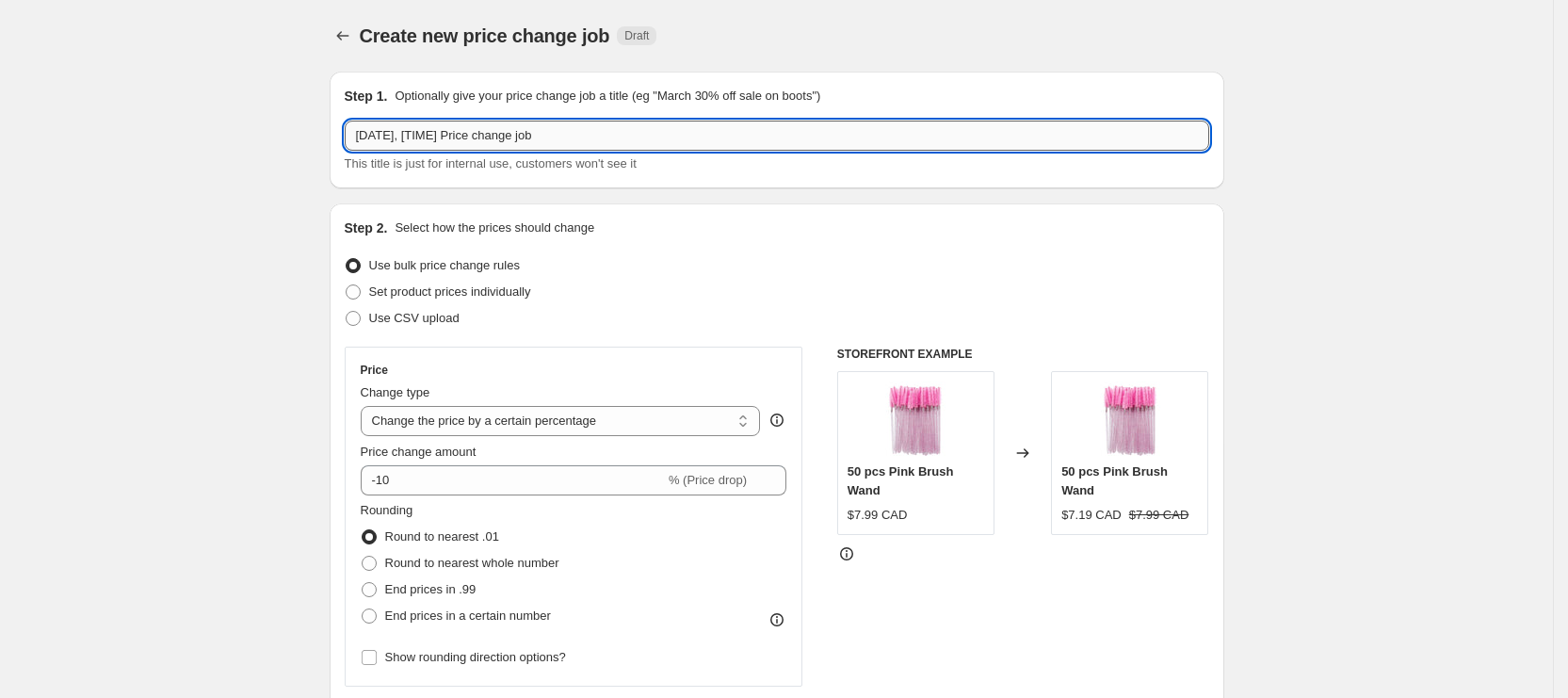 click on "[DATE], [TIME] Price change job" at bounding box center (777, 136) 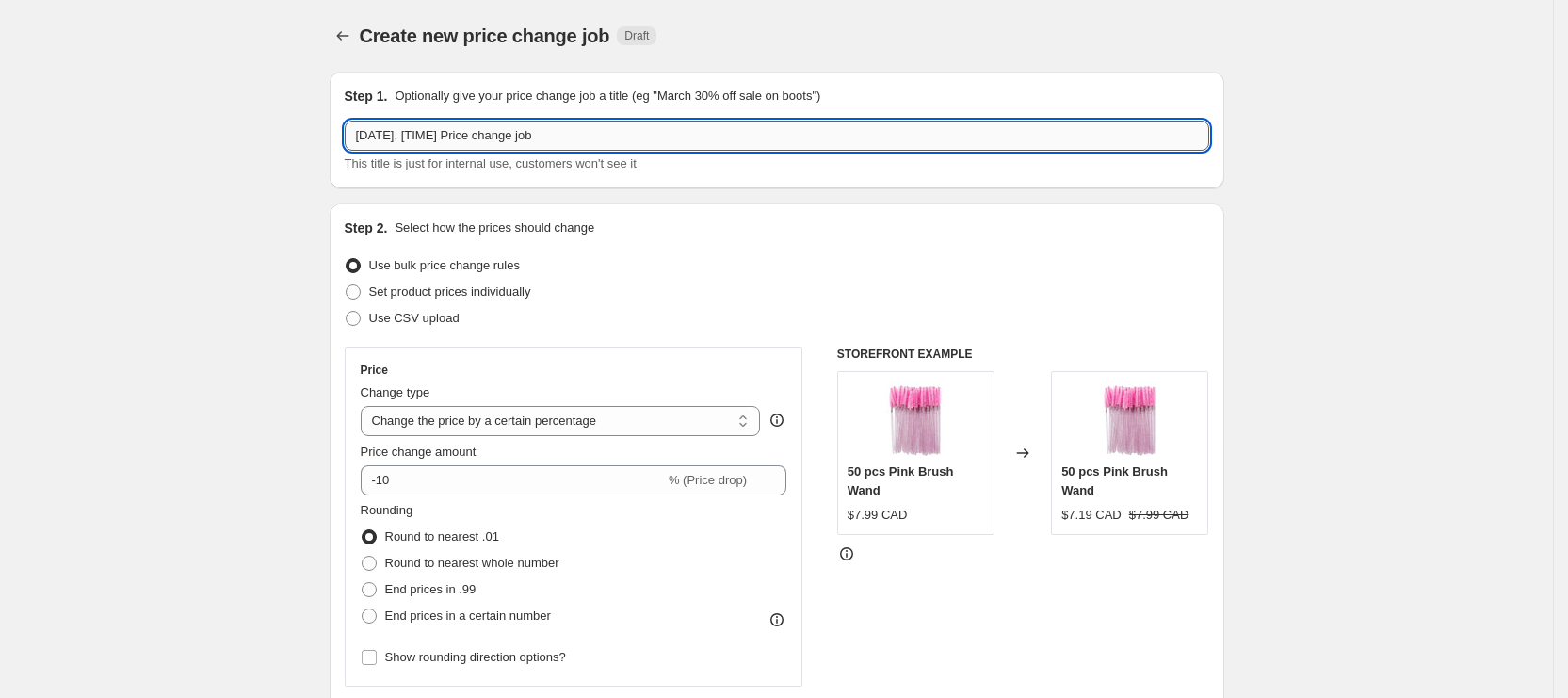 click on "[DATE], [TIME] Price change job" at bounding box center (777, 136) 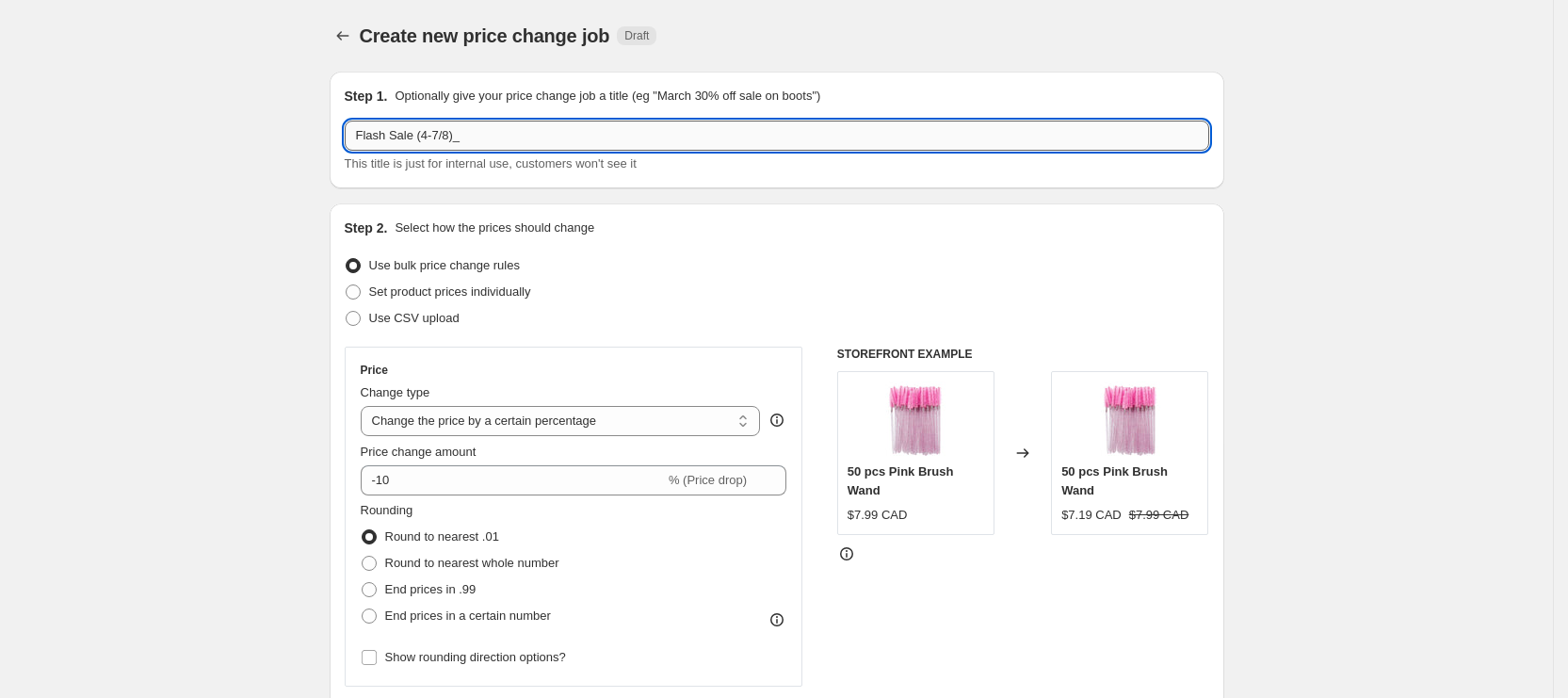 paste on "Prolong, Bronsun Thuya, Noemi: 20% off" 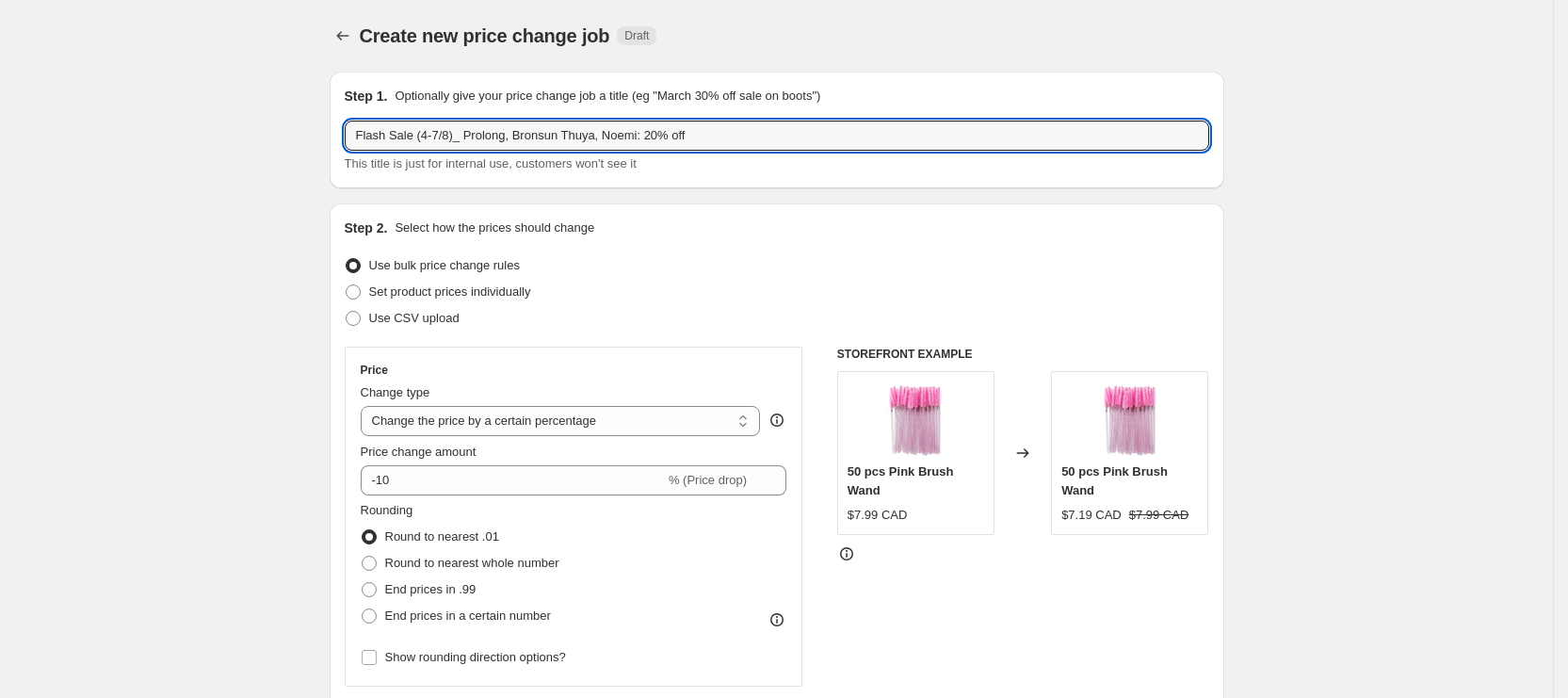 type on "Flash Sale (4-7/8)_ Prolong, Bronsun Thuya, Noemi: 20% off" 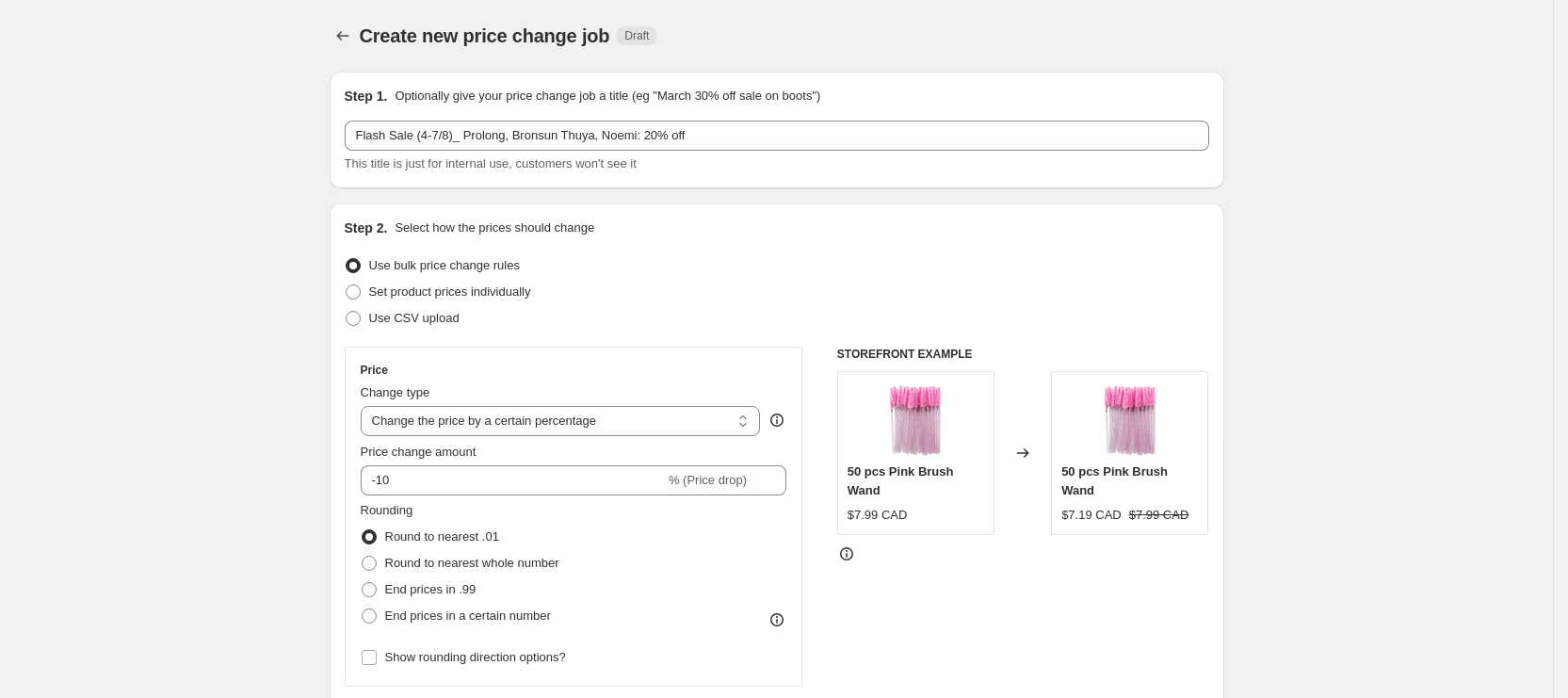 click on "Create new price change job. This page is ready Create new price change job Draft Step 1. Optionally give your price change job a title (eg "March 30% off sale on boots") Flash Sale (4-7/8)_ Prolong, Bronsun Thuya, Noemi: 20% off This title is just for internal use, customers won't see it Step 2. Select how the prices should change Use bulk price change rules Set product prices individually Use CSV upload Price Change type Change the price to a certain amount Change the price by a certain amount Change the price by a certain percentage Change the price to the current compare at price (price before sale) Change the price by a certain amount relative to the compare at price Change the price by a certain percentage relative to the compare at price Don't change the price Change the price by a certain percentage relative to the cost per item Change price to certain cost margin Change the price by a certain percentage Price change amount -10 % (Price drop) Rounding Round to nearest .01 Round to nearest whole number" at bounding box center (776, 941) 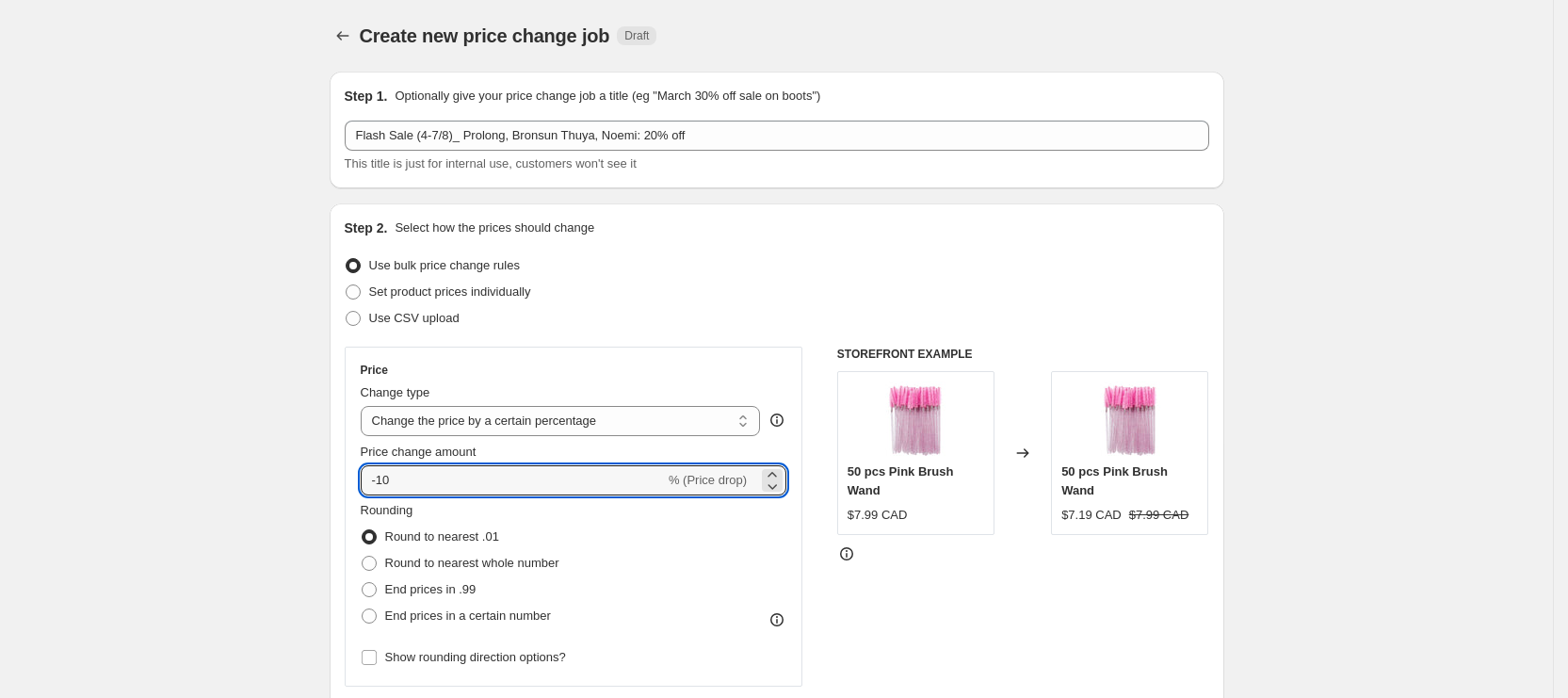drag, startPoint x: 432, startPoint y: 491, endPoint x: 384, endPoint y: 495, distance: 48.166378 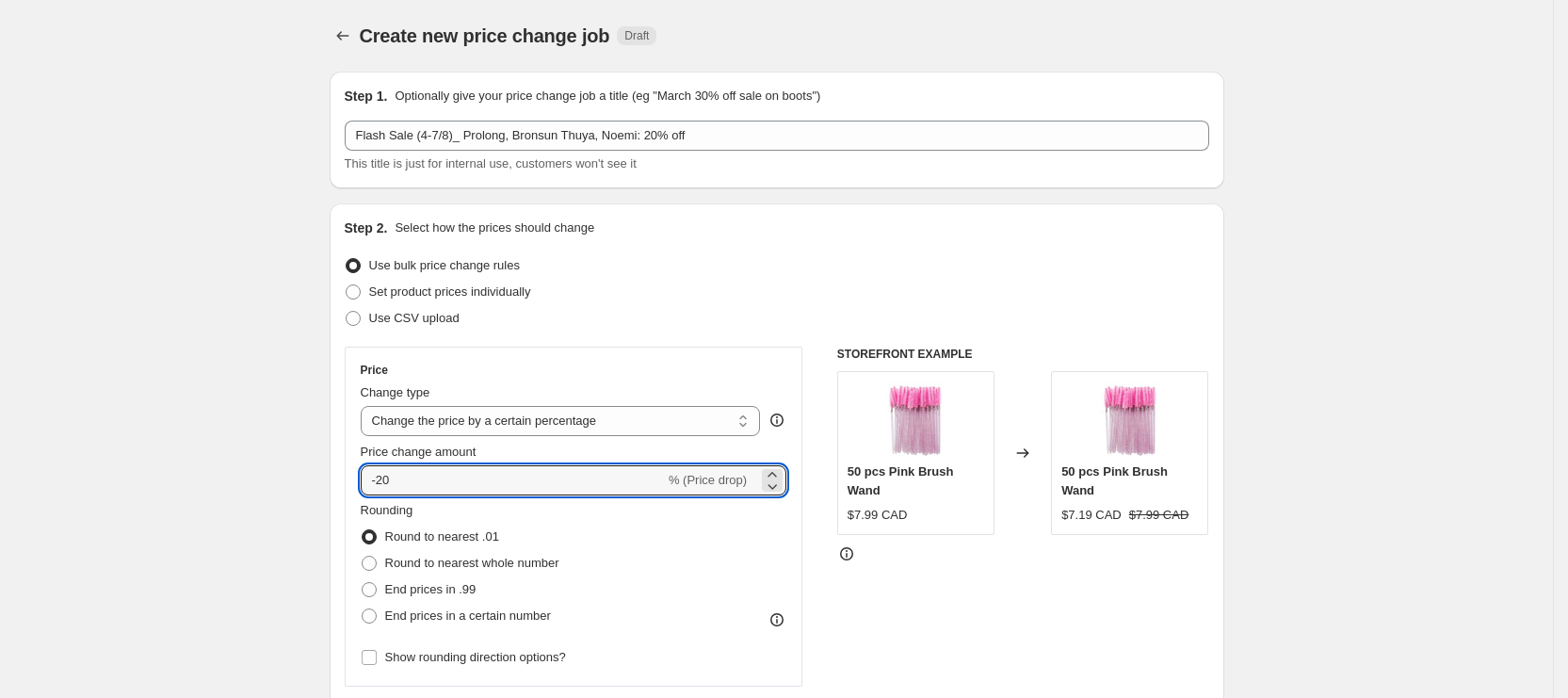 type on "-20" 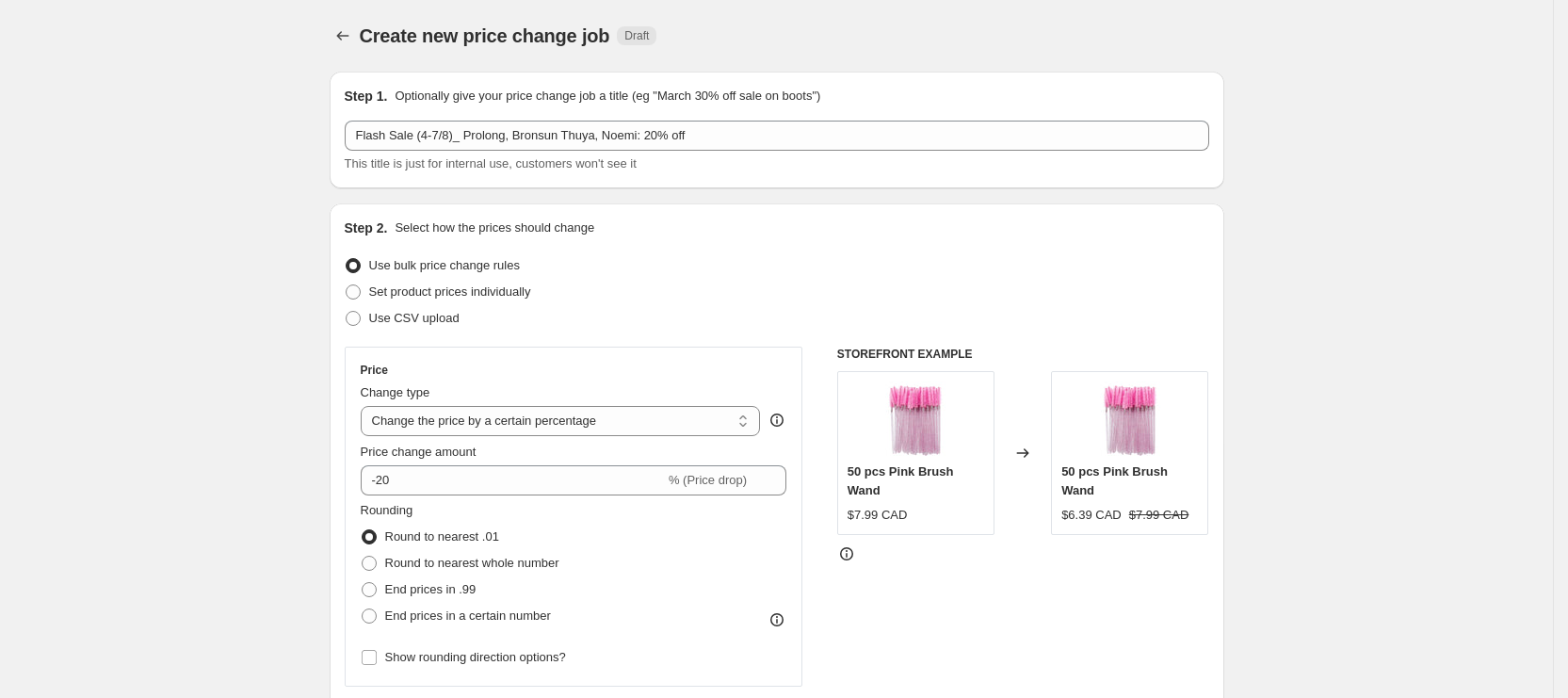 click on "Create new price change job. This page is ready Create new price change job Draft Step 1. Optionally give your price change job a title (eg "March 30% off sale on boots") Flash Sale (4-7/8)_ Prolong, Bronsun Thuya, Noemi: 20% off This title is just for internal use, customers won't see it Step 2. Select how the prices should change Use bulk price change rules Set product prices individually Use CSV upload Price Change type Change the price to a certain amount Change the price by a certain amount Change the price by a certain percentage Change the price to the current compare at price (price before sale) Change the price by a certain amount relative to the compare at price Change the price by a certain percentage relative to the compare at price Don't change the price Change the price by a certain percentage relative to the cost per item Change price to certain cost margin Change the price by a certain percentage Price change amount -20 % (Price drop) Rounding Round to nearest .01 Round to nearest whole number" at bounding box center (776, 941) 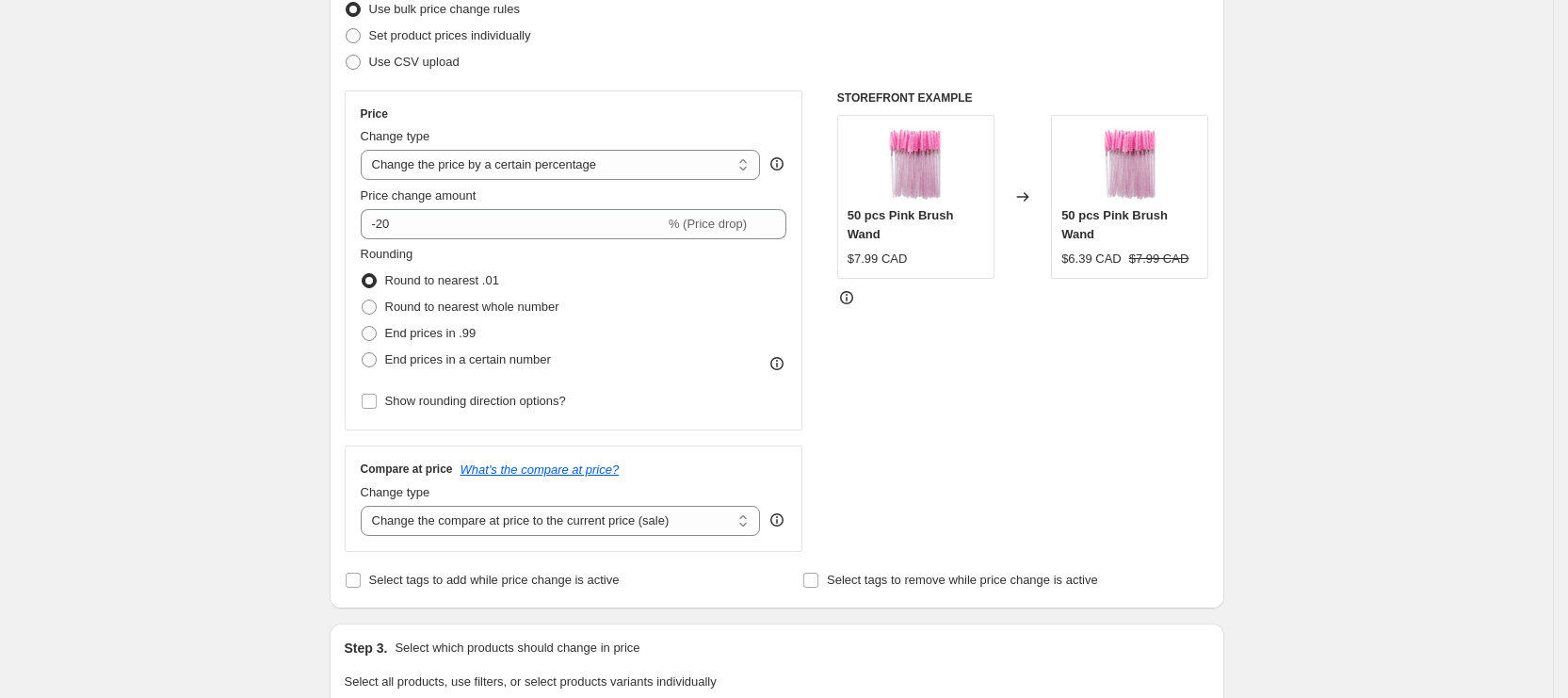 scroll, scrollTop: 283, scrollLeft: 0, axis: vertical 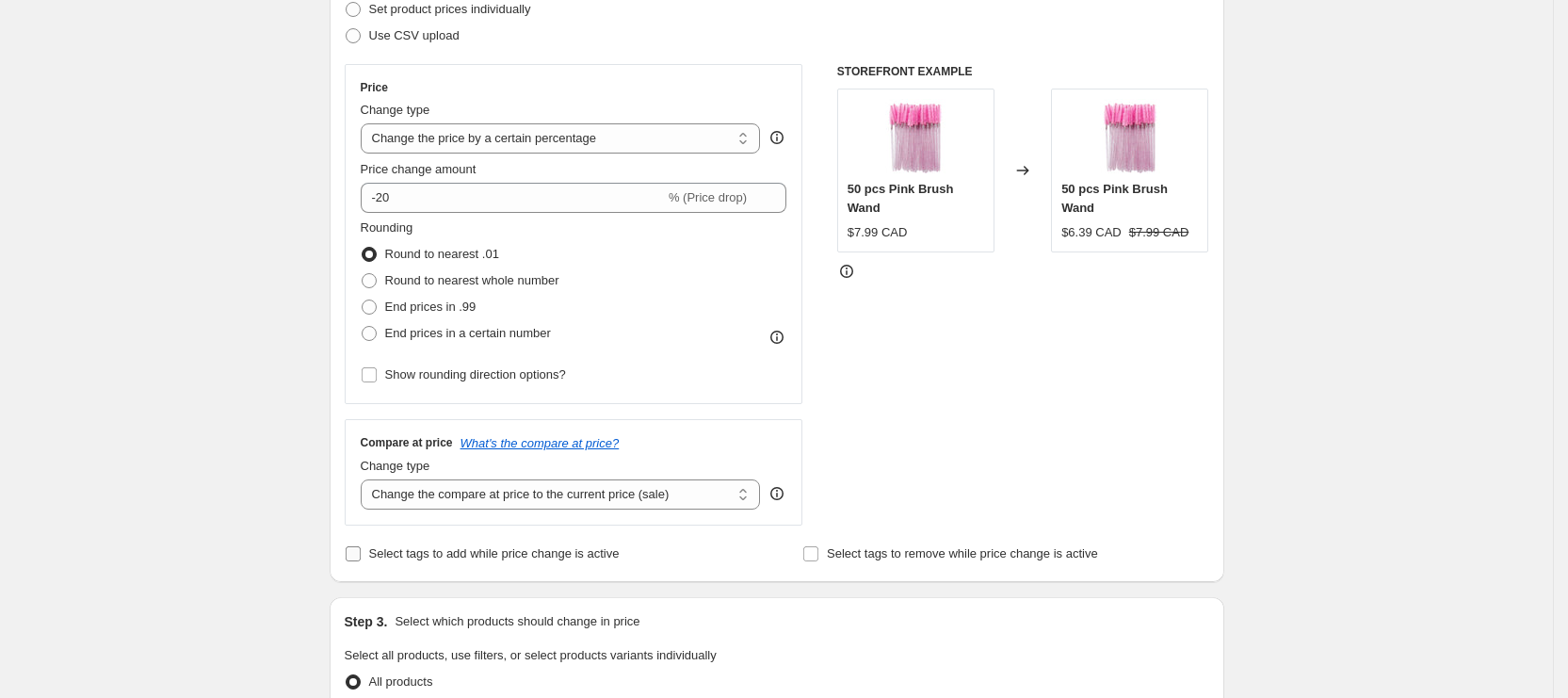 click on "Select tags to add while price change is active" at bounding box center [494, 553] 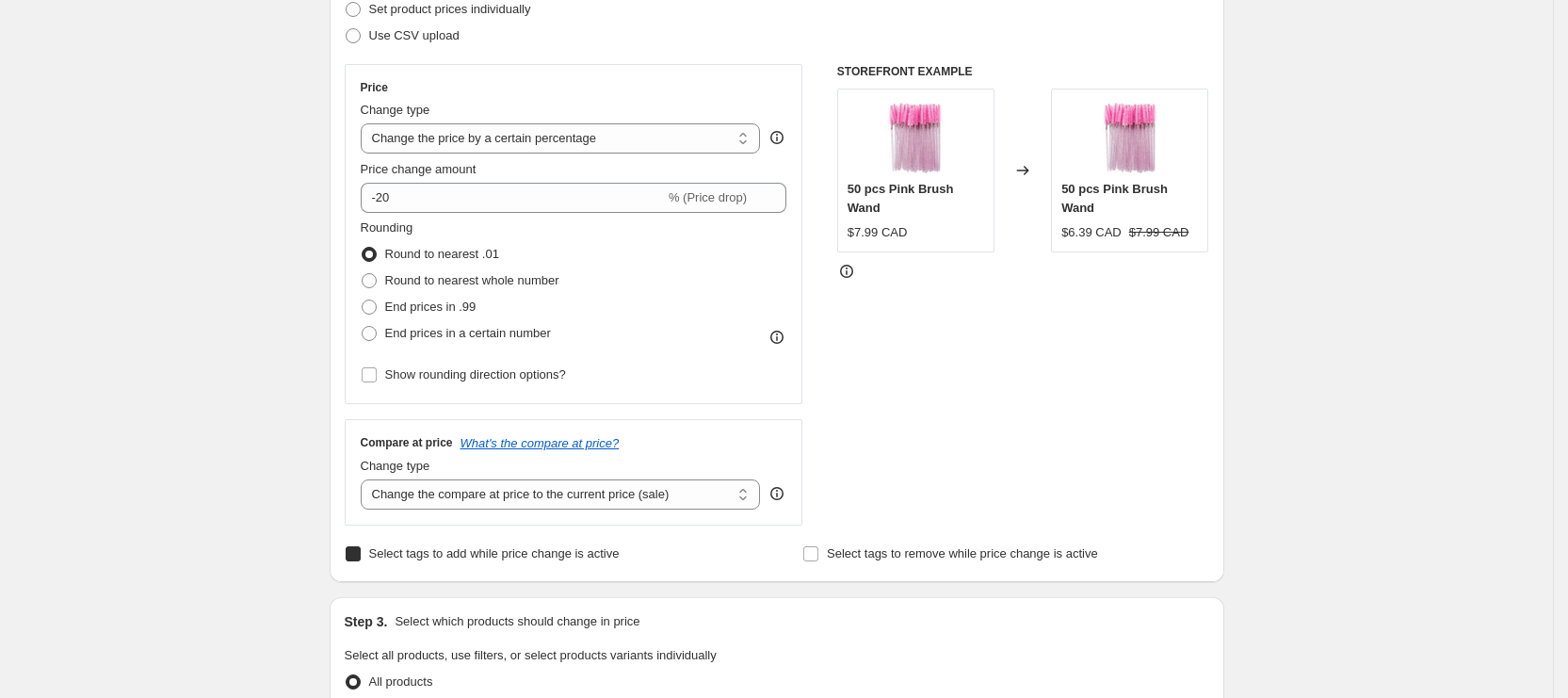 checkbox on "true" 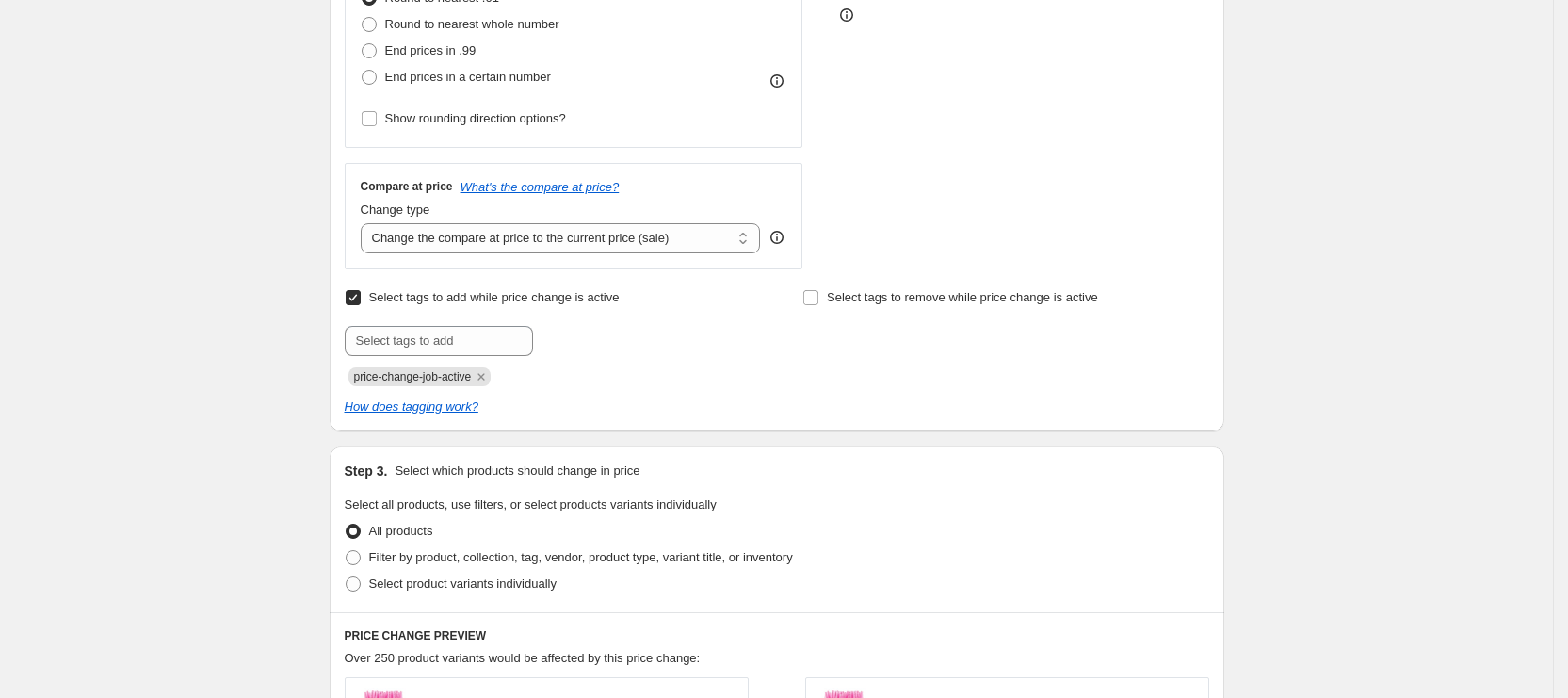 scroll, scrollTop: 565, scrollLeft: 0, axis: vertical 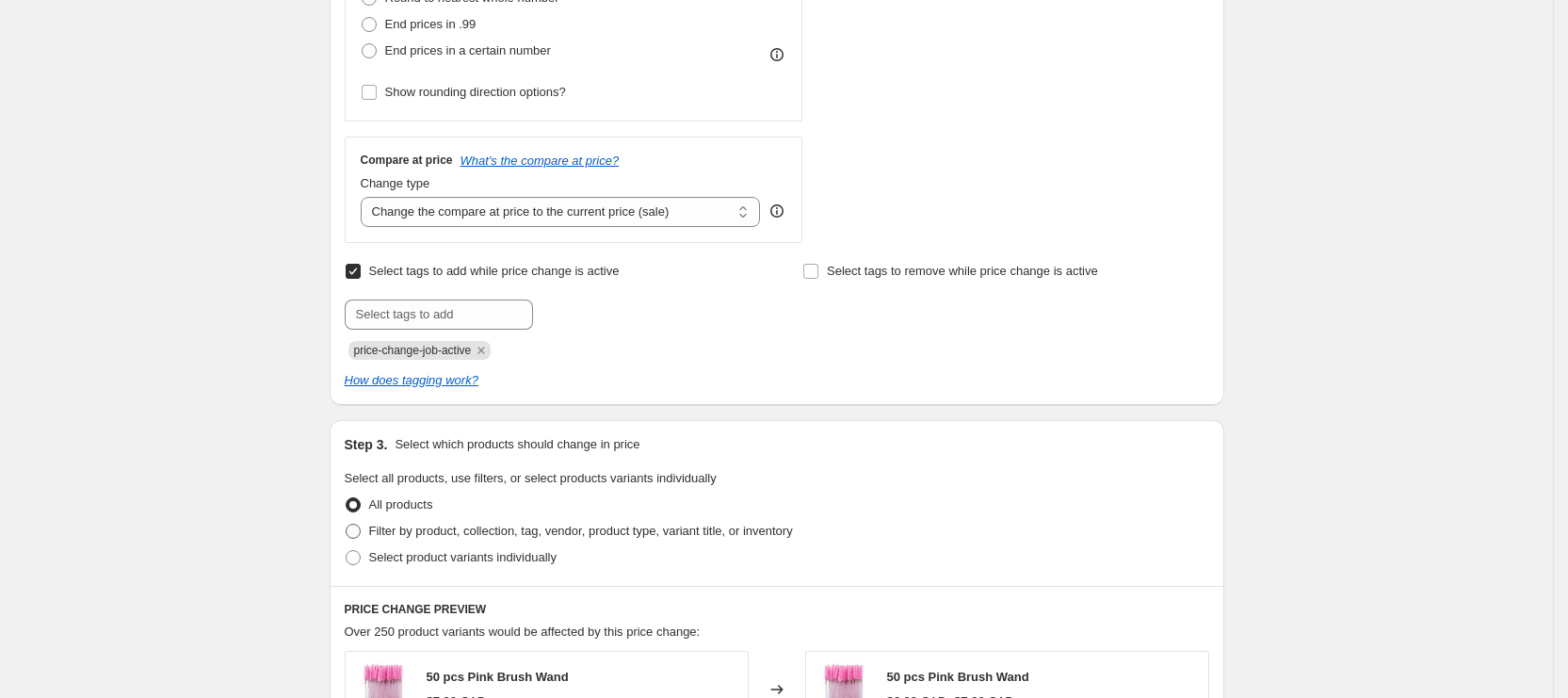 click on "Filter by product, collection, tag, vendor, product type, variant title, or inventory" at bounding box center (581, 530) 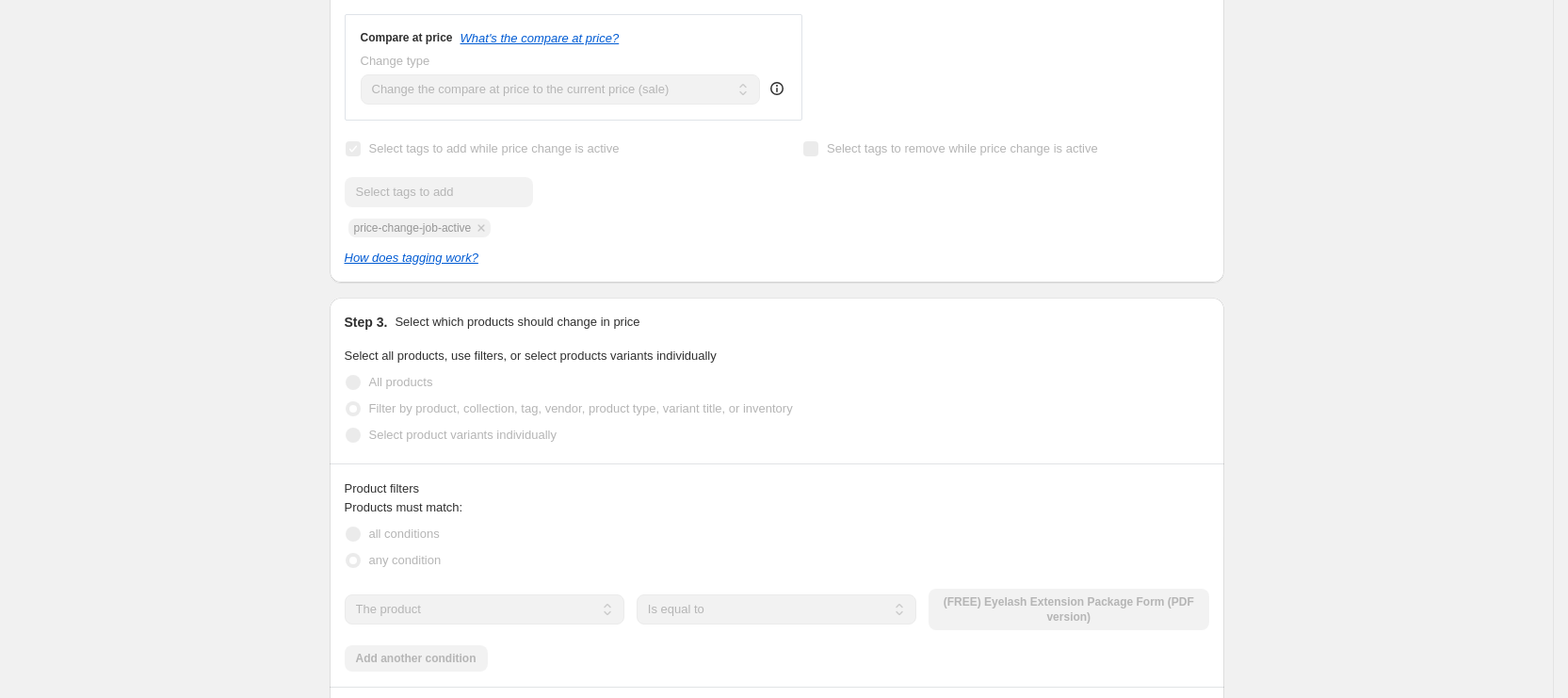 scroll, scrollTop: 706, scrollLeft: 0, axis: vertical 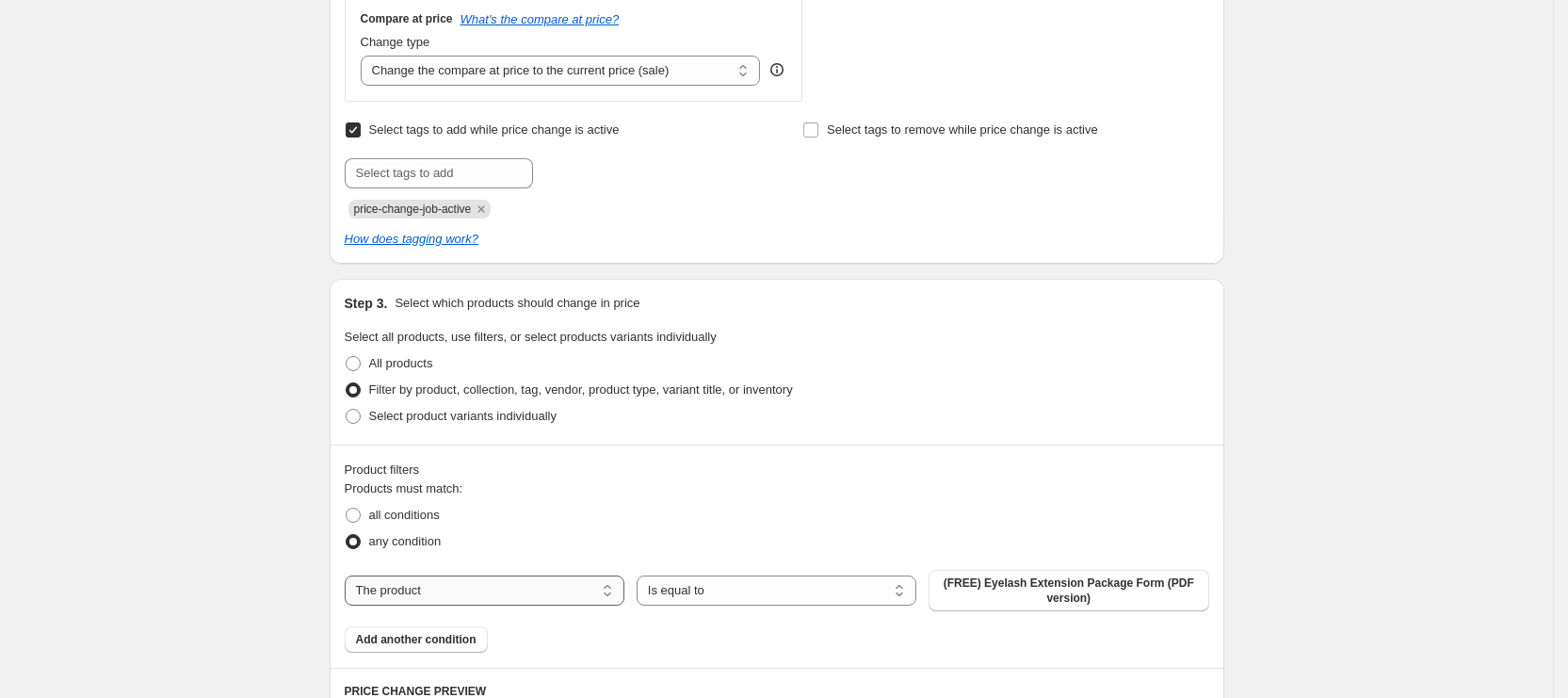 click on "The product The product's collection The product's tag The product's vendor The product's type The product's status The variant's title Inventory quantity" at bounding box center [484, 591] 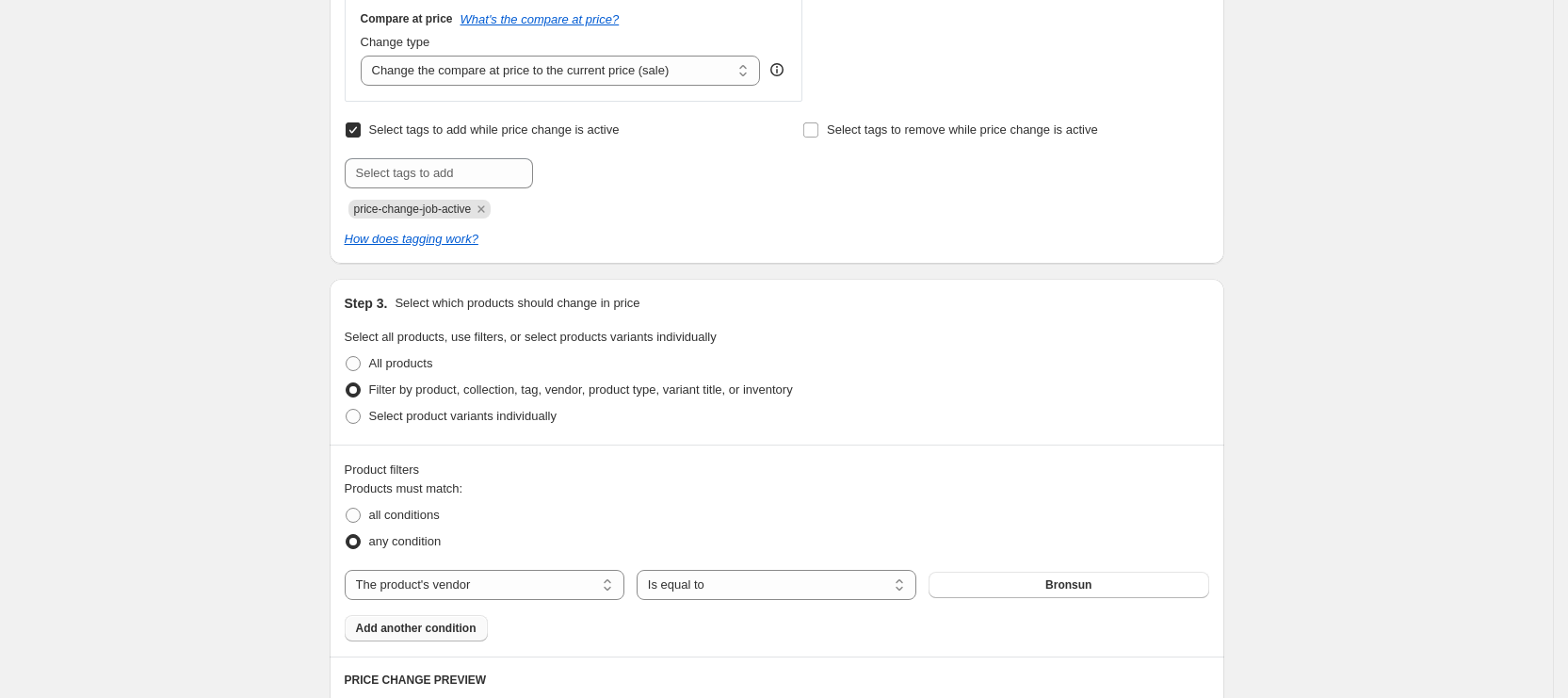 click on "Add another condition" at bounding box center [416, 628] 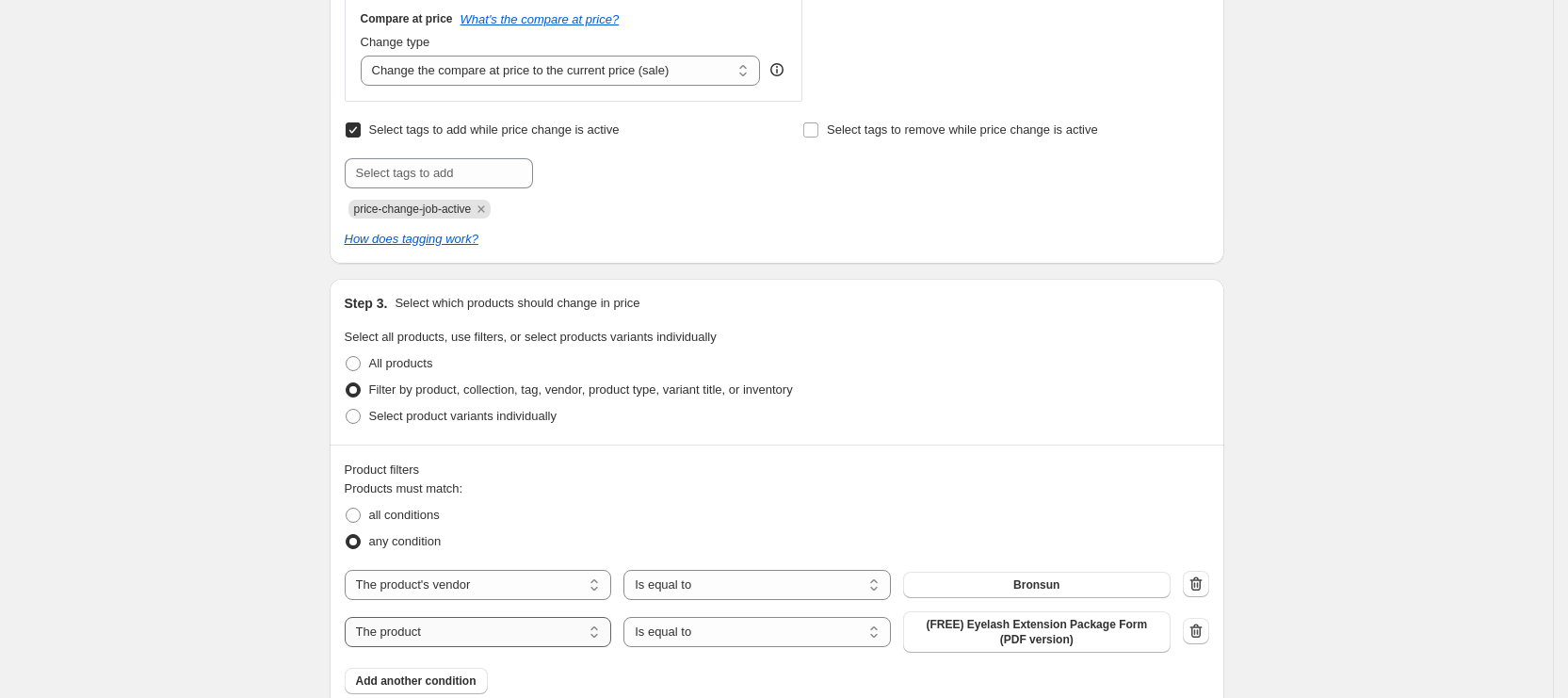 click on "The product The product's collection The product's tag The product's vendor The product's type The product's status The variant's title Inventory quantity" at bounding box center [478, 632] 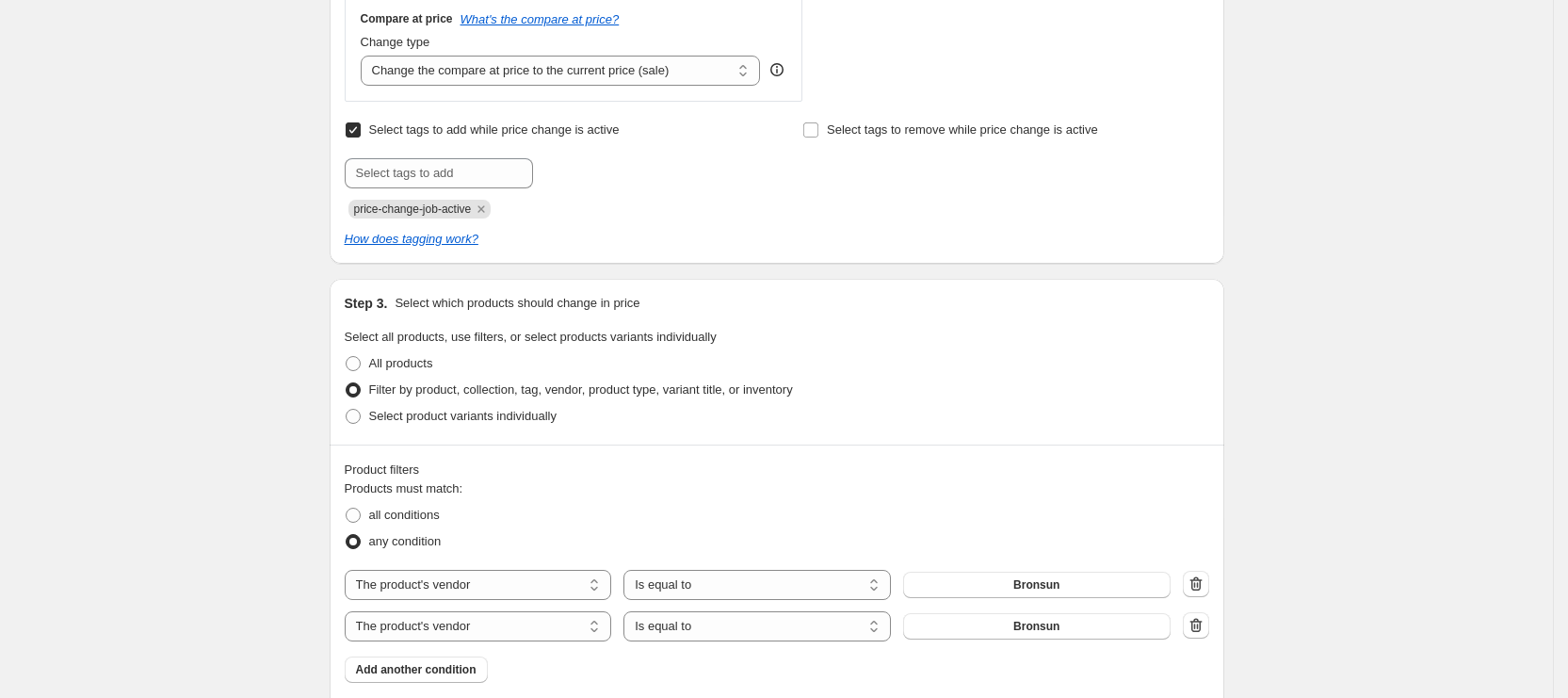 click on "Bronsun" at bounding box center [1037, 626] 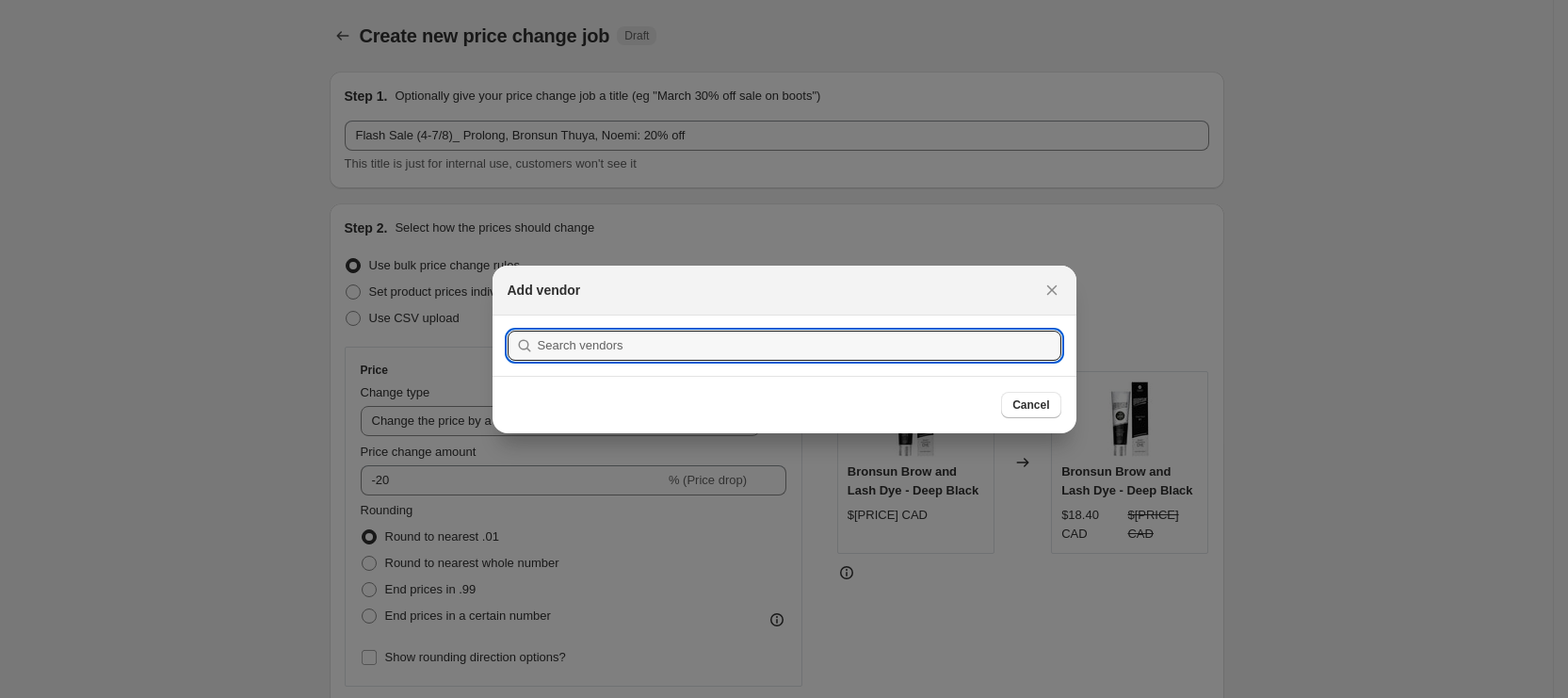 scroll, scrollTop: 0, scrollLeft: 0, axis: both 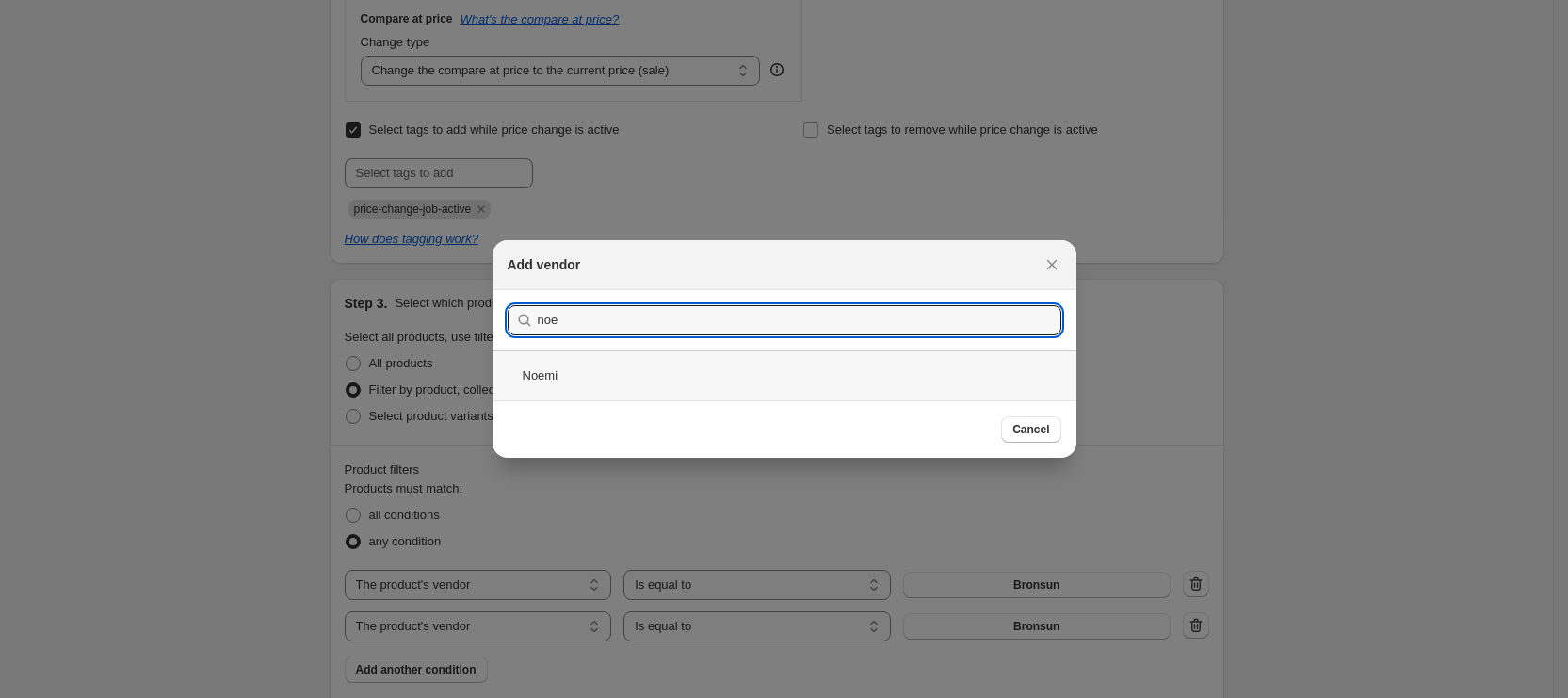 type on "noe" 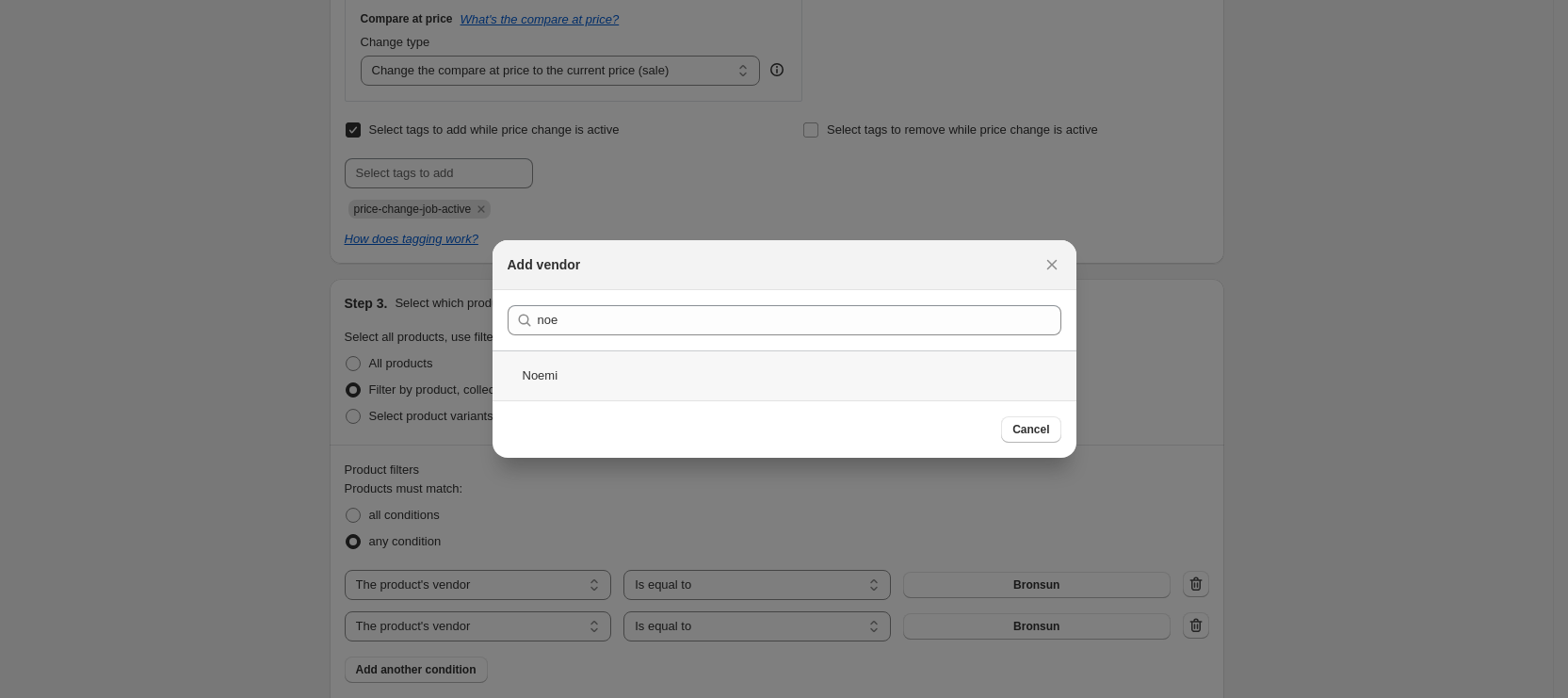 click on "Noemi" at bounding box center [784, 375] 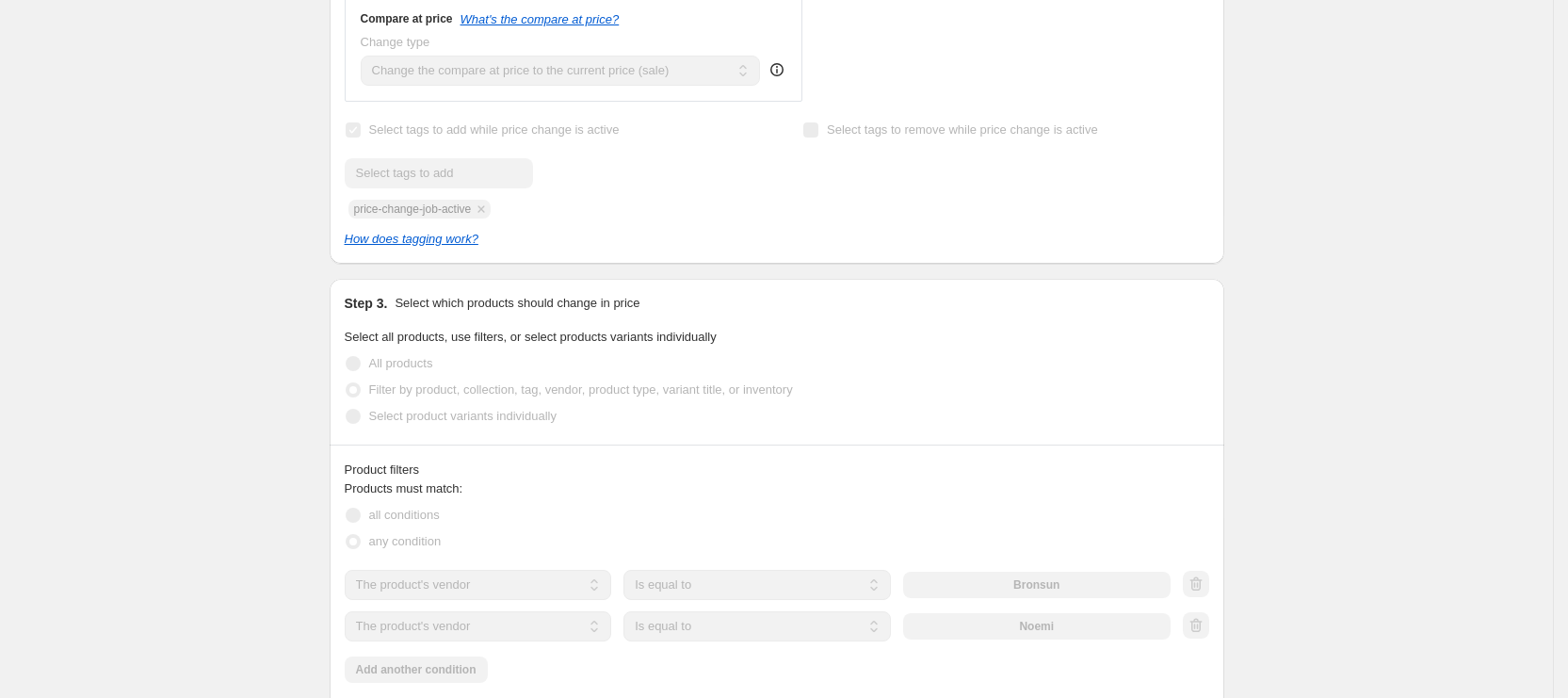 scroll, scrollTop: 848, scrollLeft: 0, axis: vertical 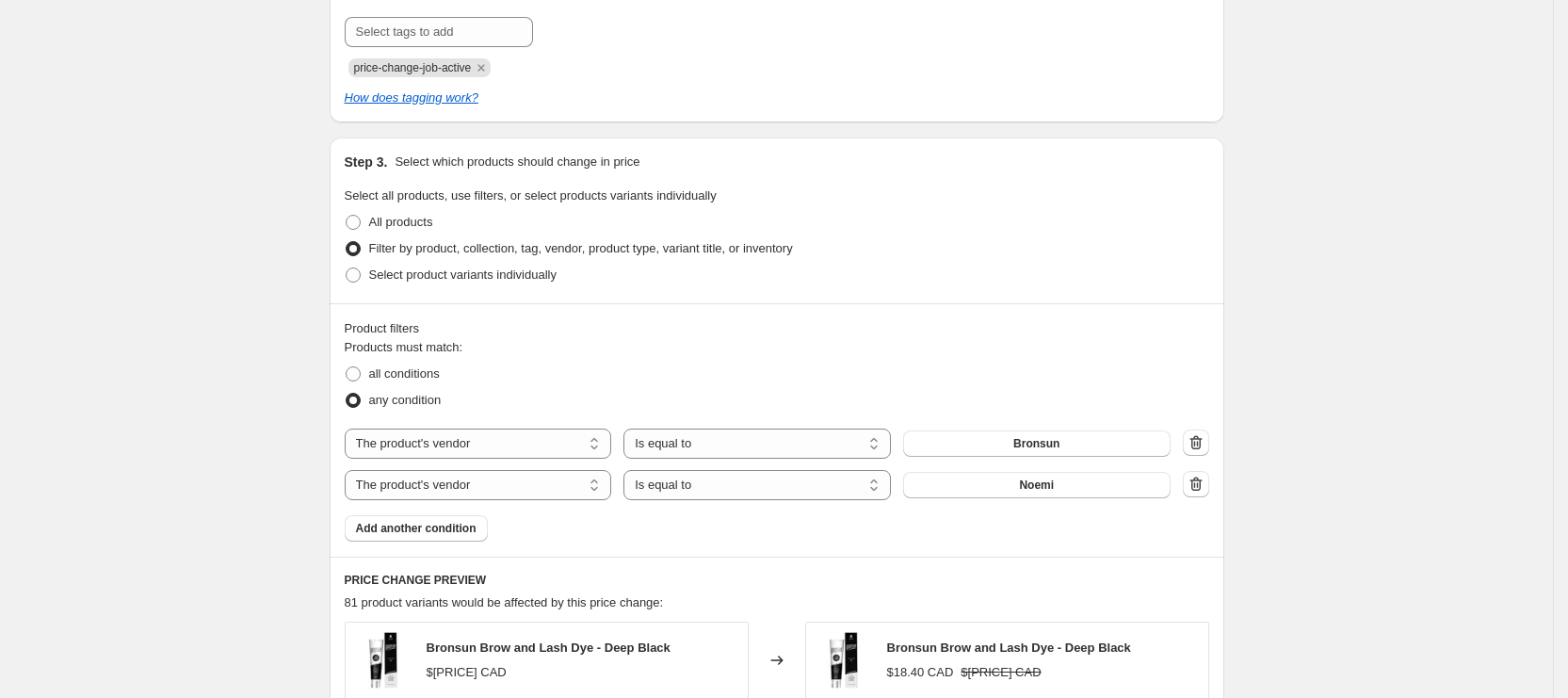 click on "Add another condition" at bounding box center [416, 528] 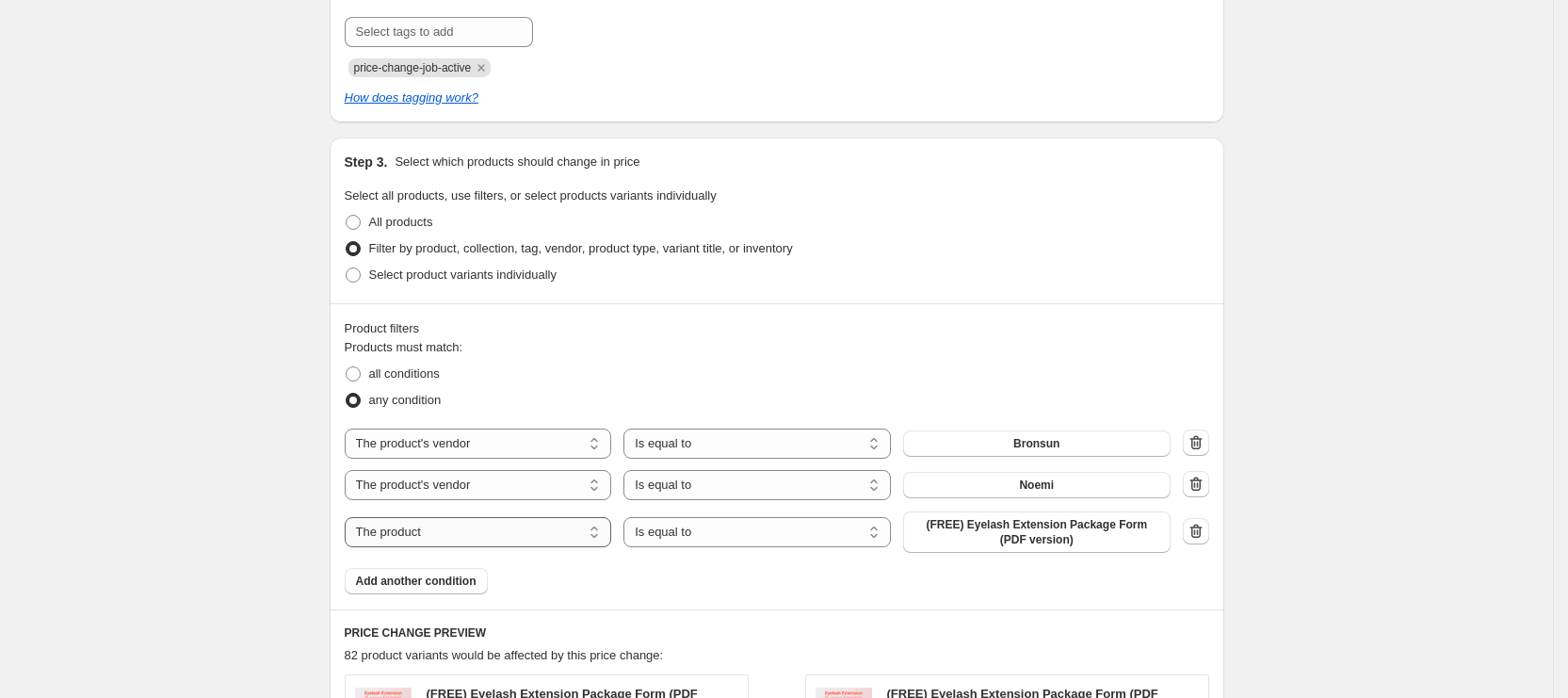 click on "The product The product's collection The product's tag The product's vendor The product's type The product's status The variant's title Inventory quantity" at bounding box center (478, 532) 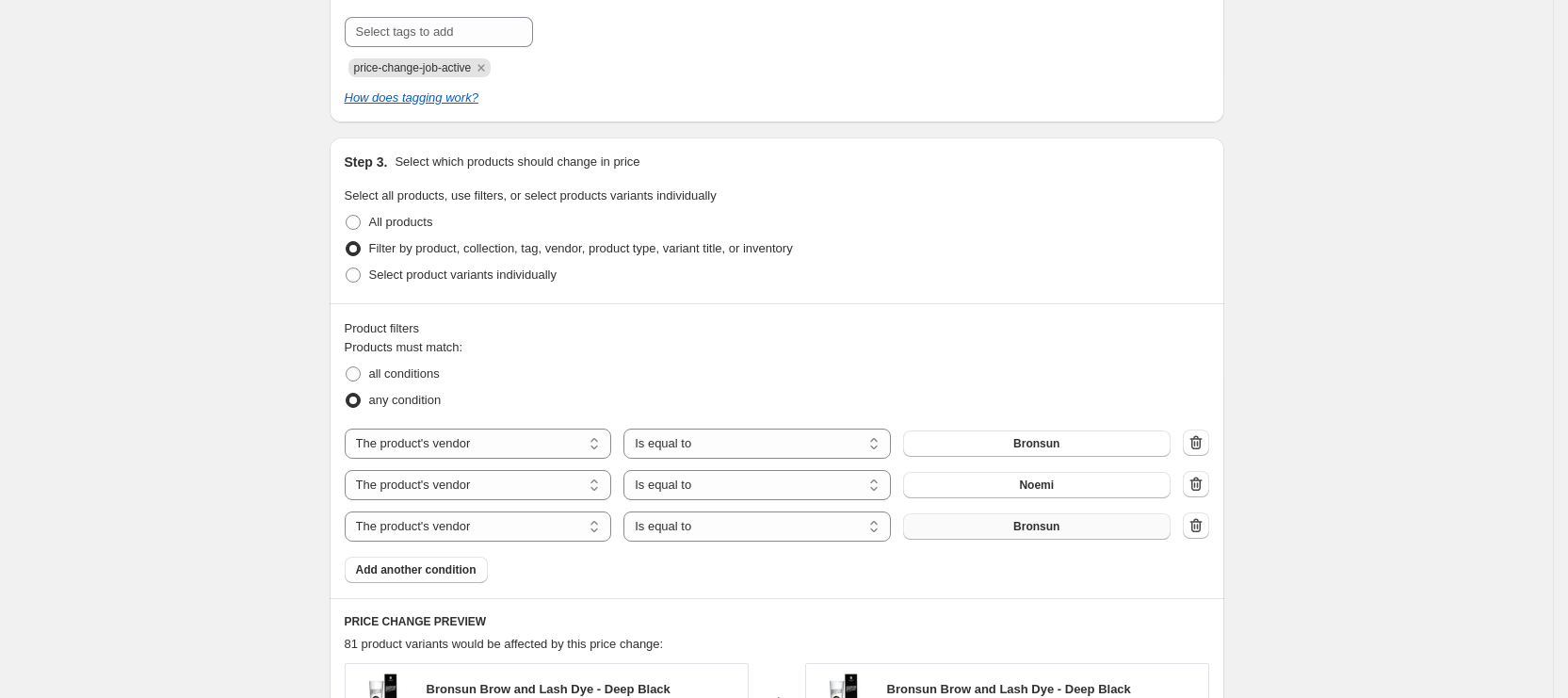 click on "Bronsun" at bounding box center [1037, 527] 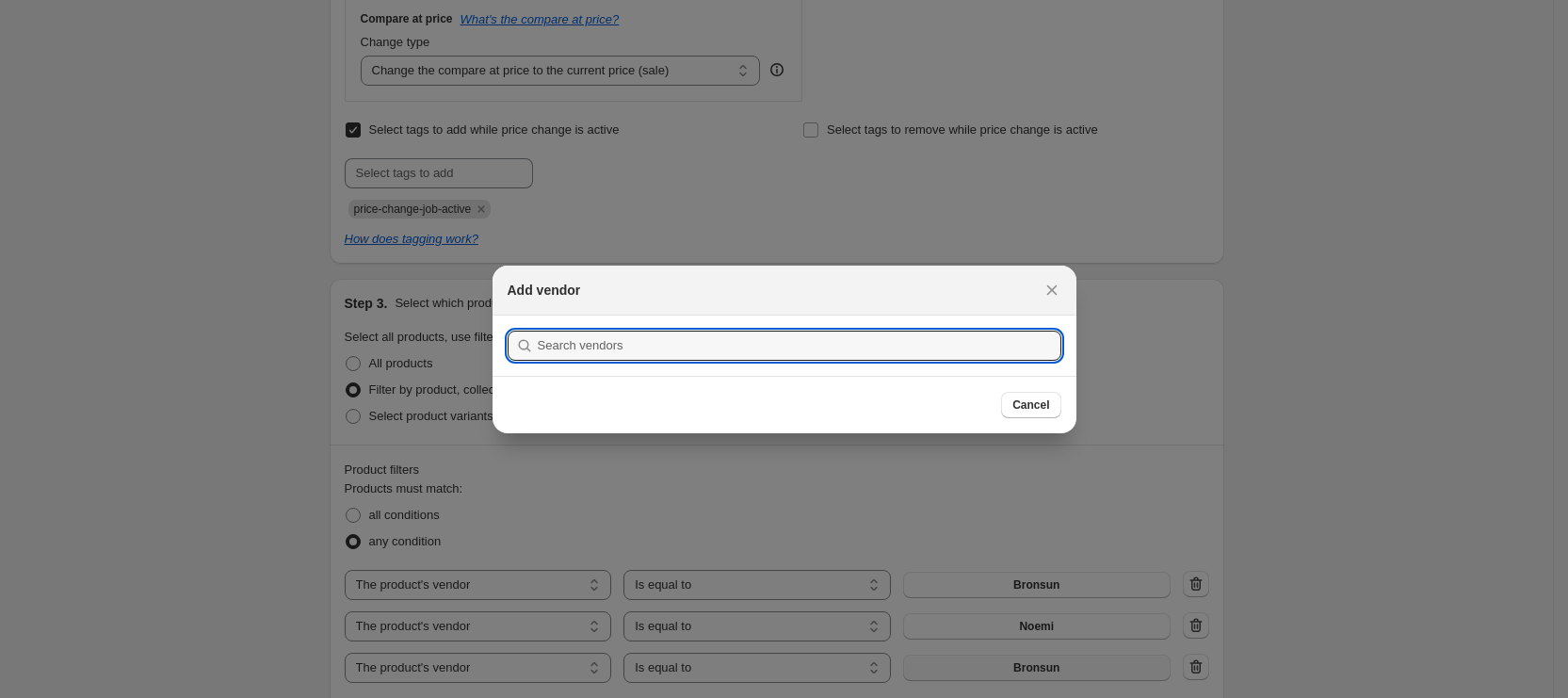 scroll, scrollTop: 0, scrollLeft: 0, axis: both 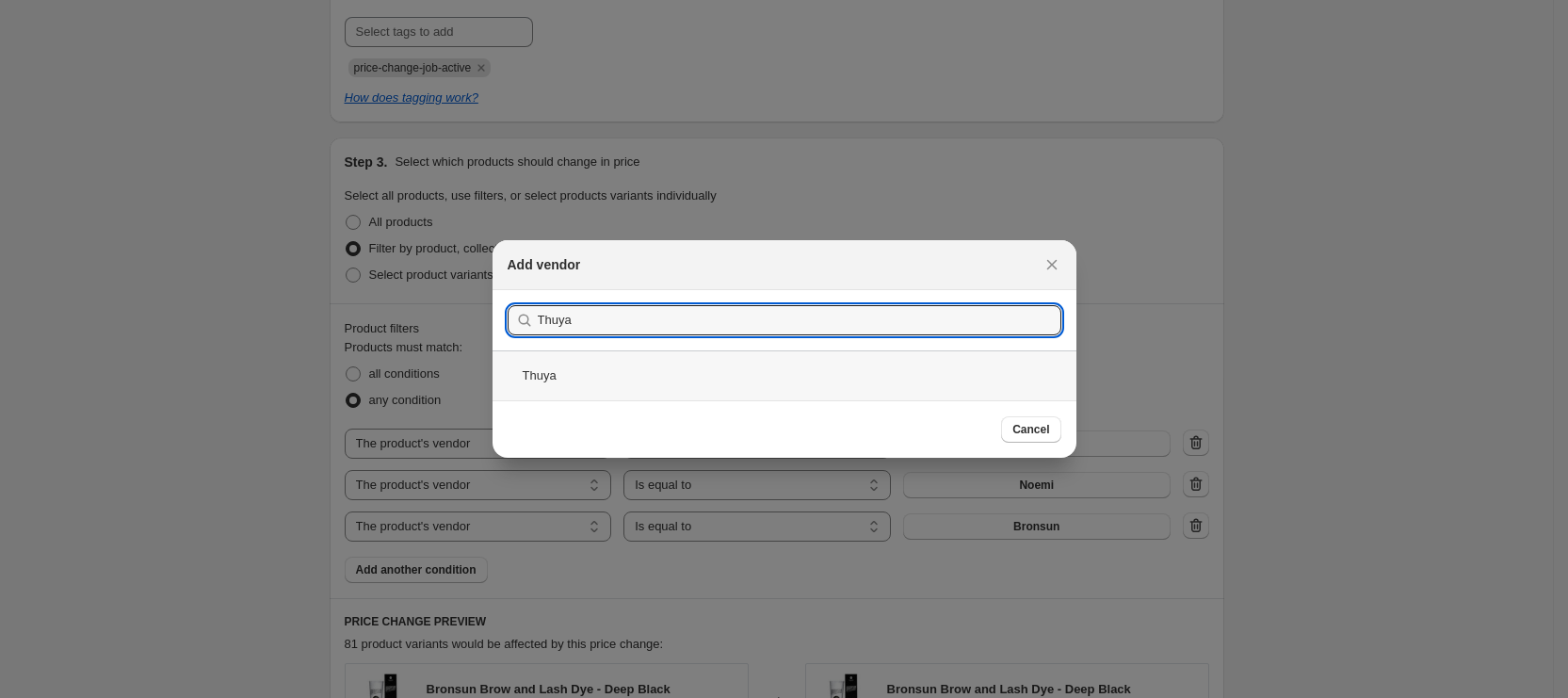 type on "Thuya" 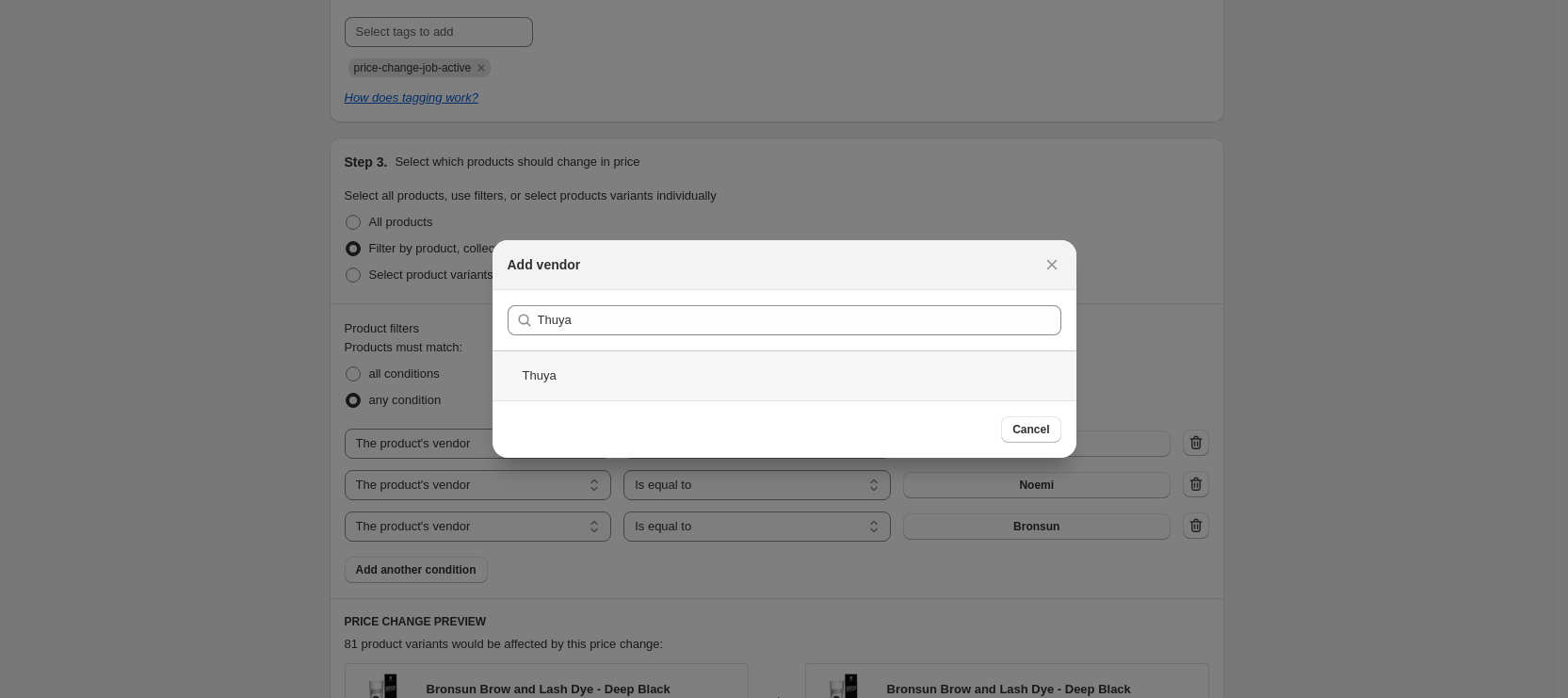 click on "Thuya" at bounding box center [784, 375] 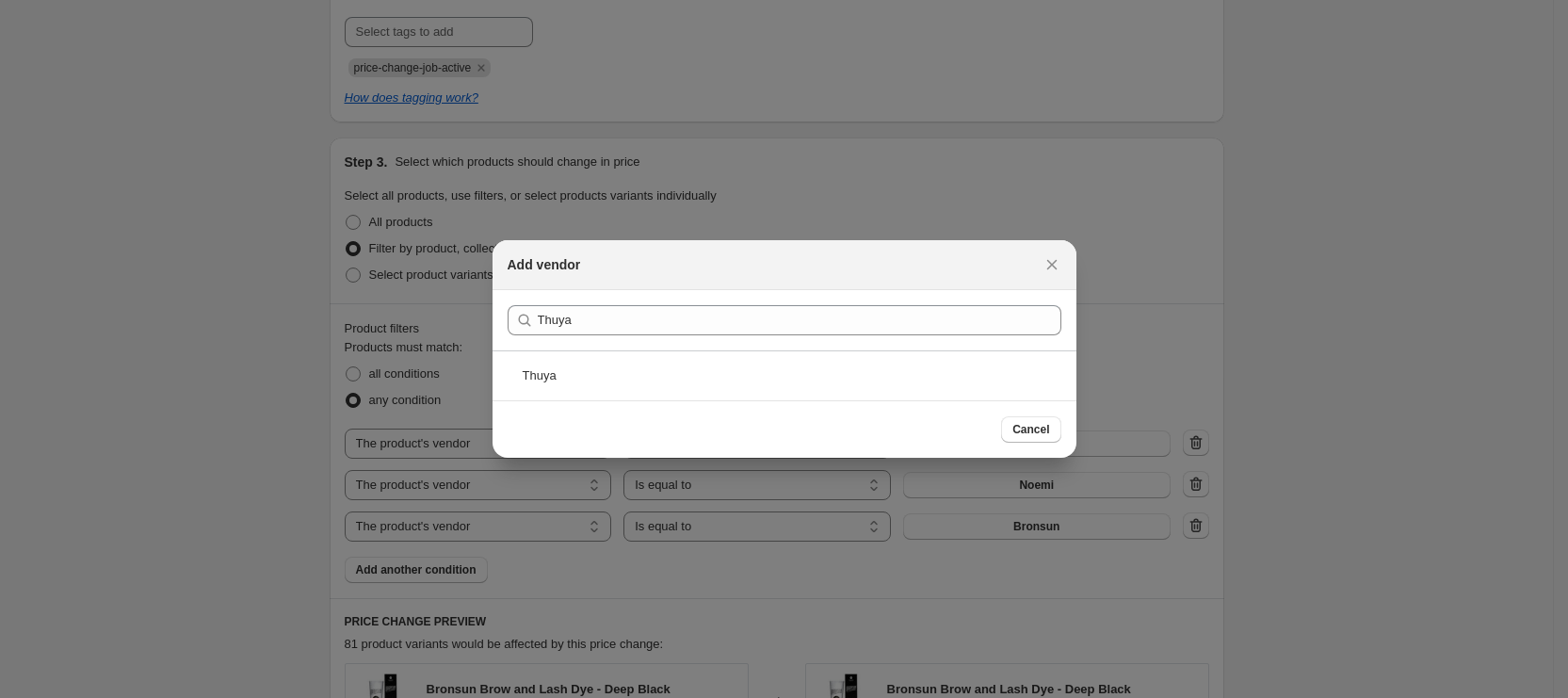 scroll, scrollTop: 848, scrollLeft: 0, axis: vertical 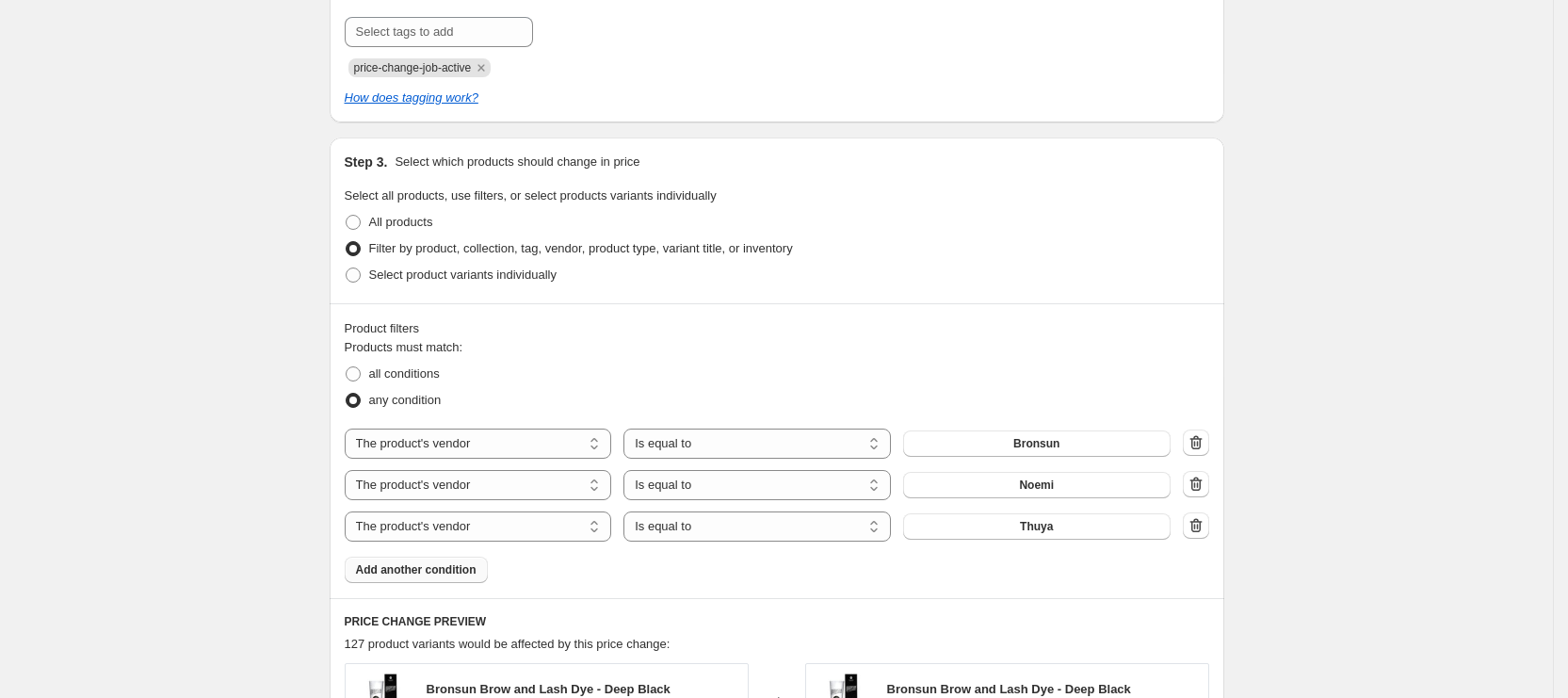 click on "Add another condition" at bounding box center (416, 570) 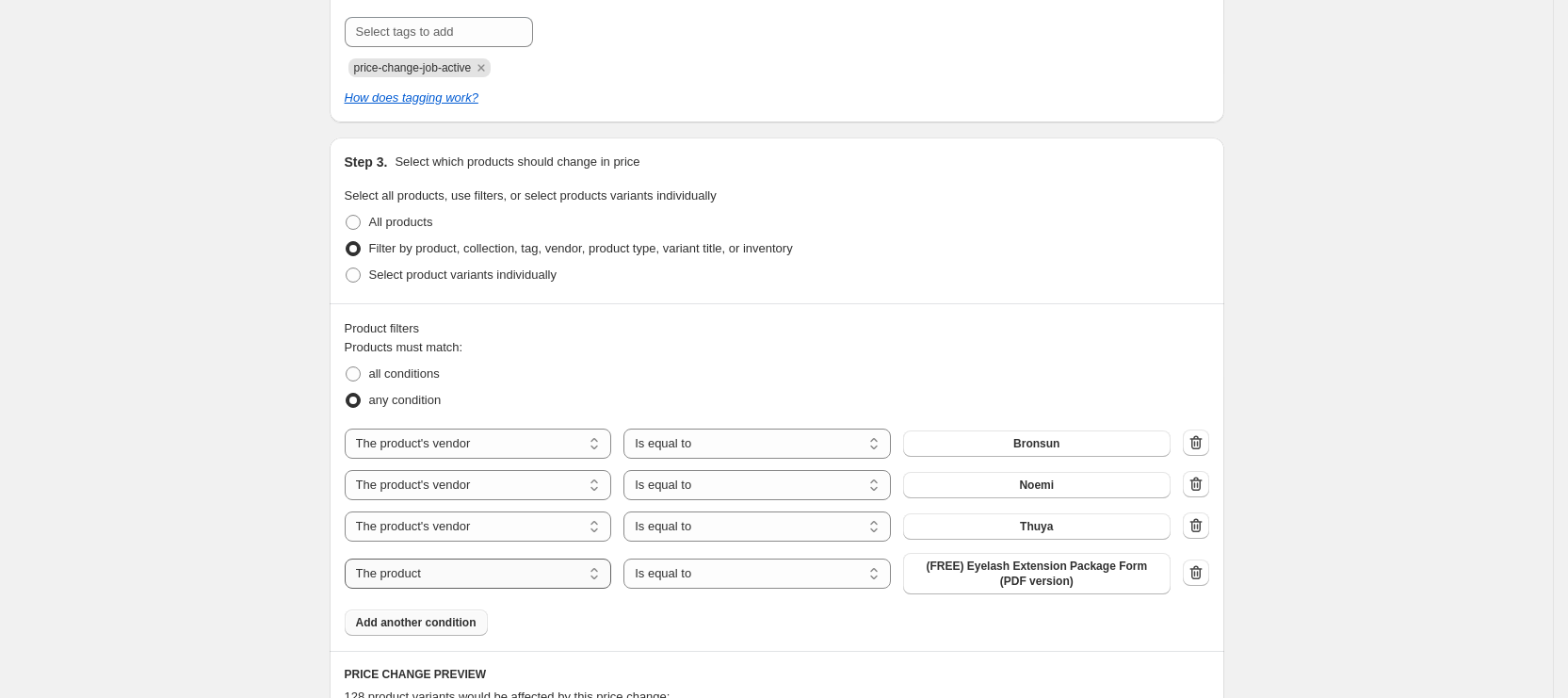 click on "The product The product's collection The product's tag The product's vendor The product's type The product's status The variant's title Inventory quantity" at bounding box center [478, 574] 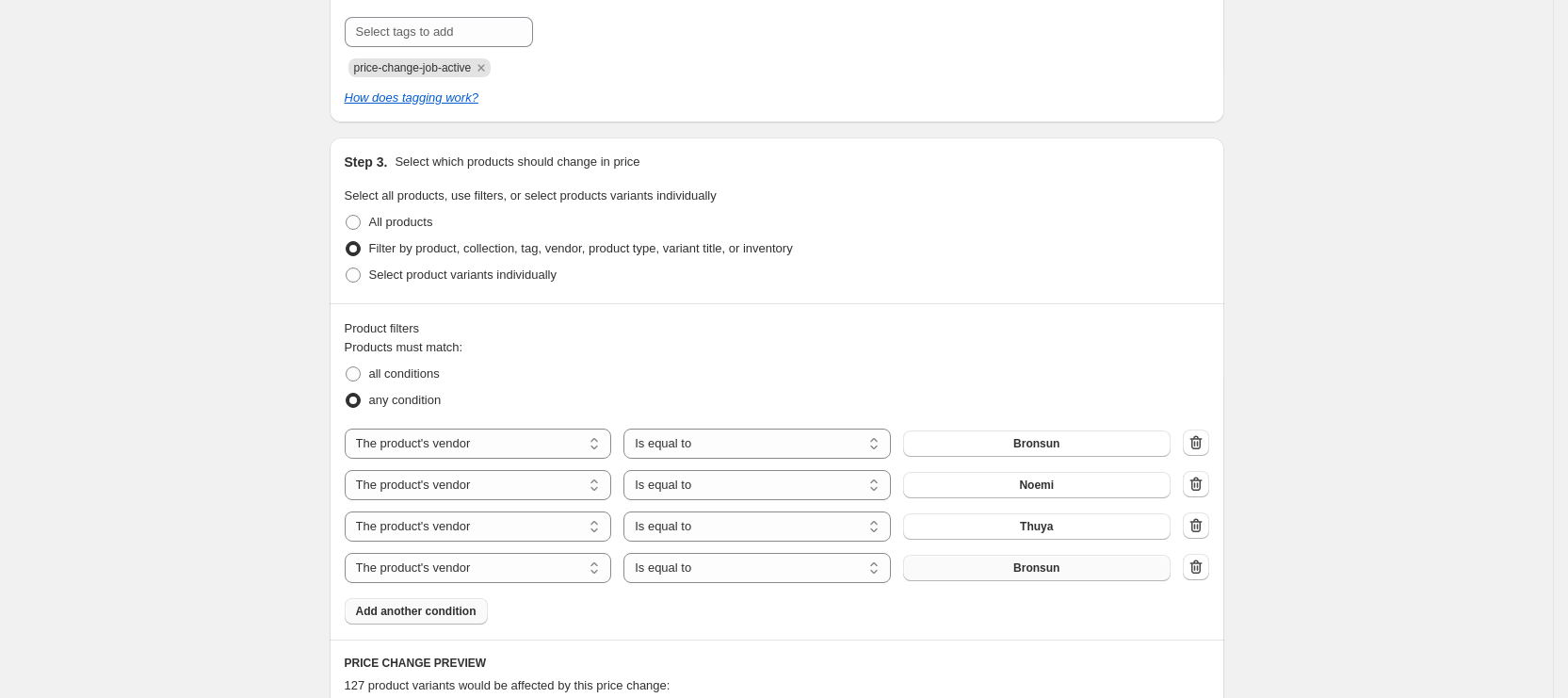 click on "Bronsun" at bounding box center [1037, 568] 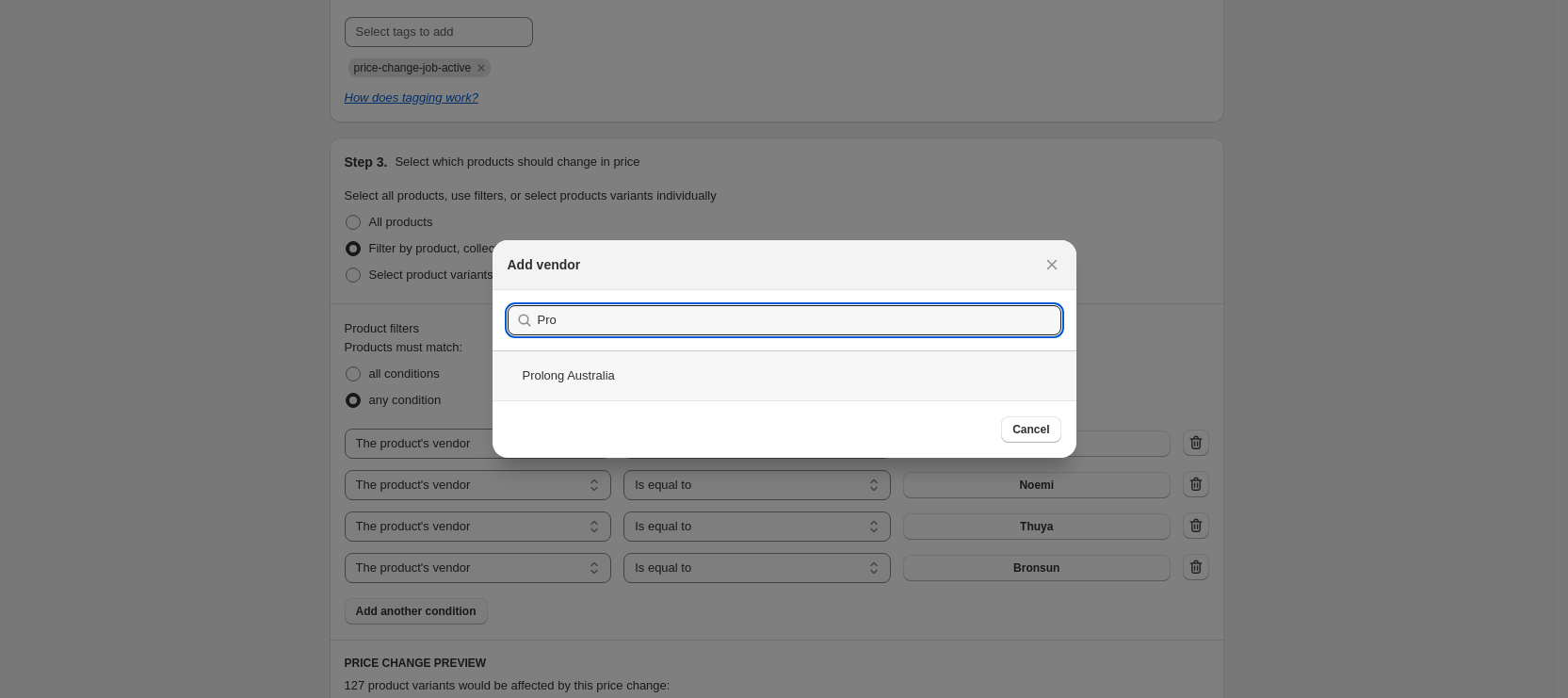 type on "Pro" 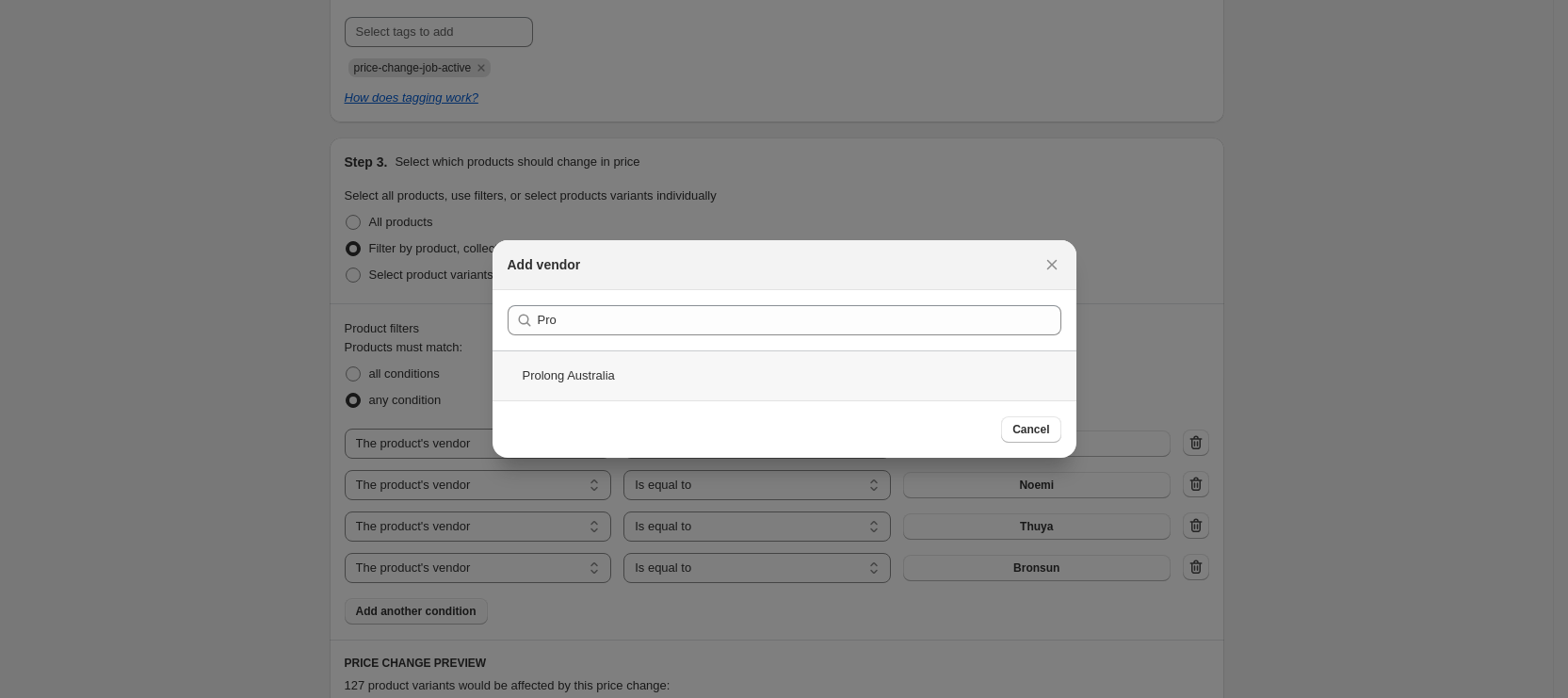 click on "Prolong Australia" at bounding box center (784, 375) 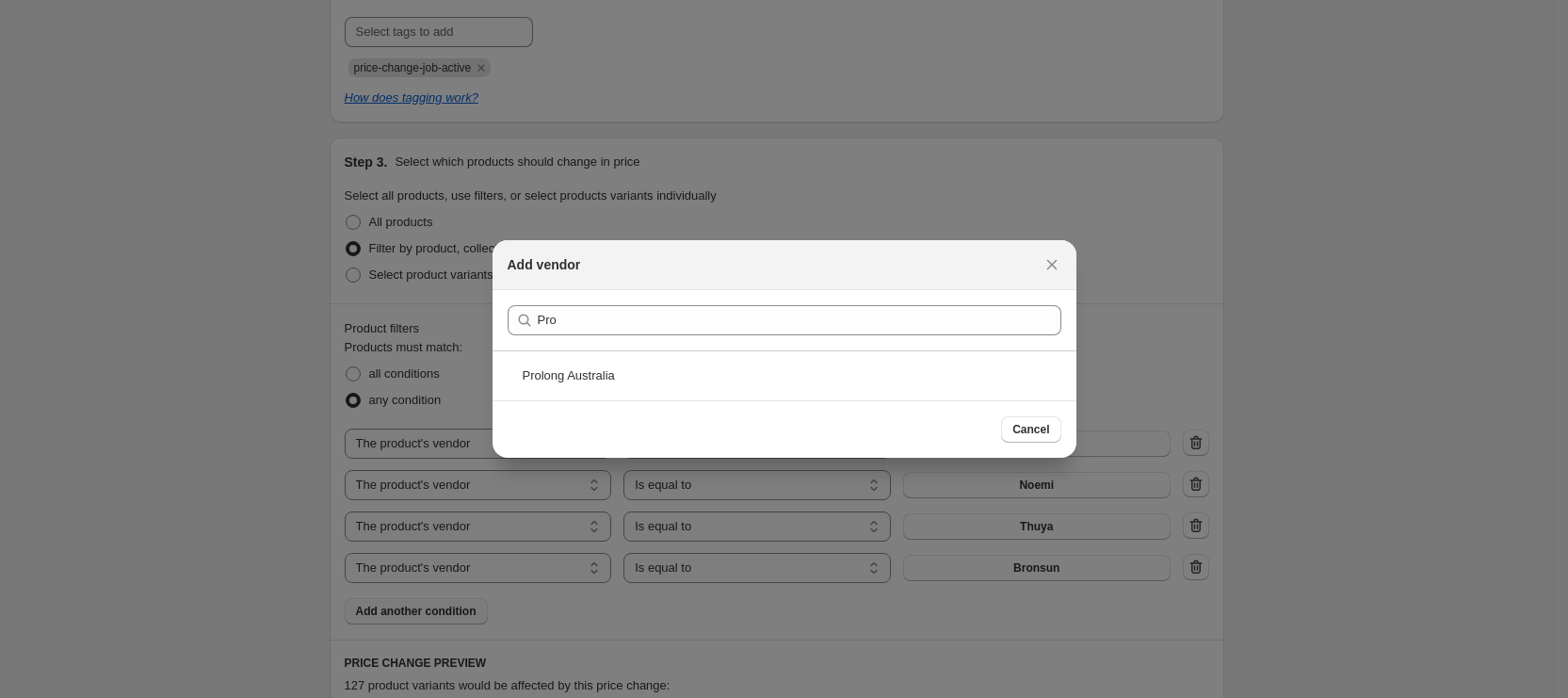 scroll, scrollTop: 848, scrollLeft: 0, axis: vertical 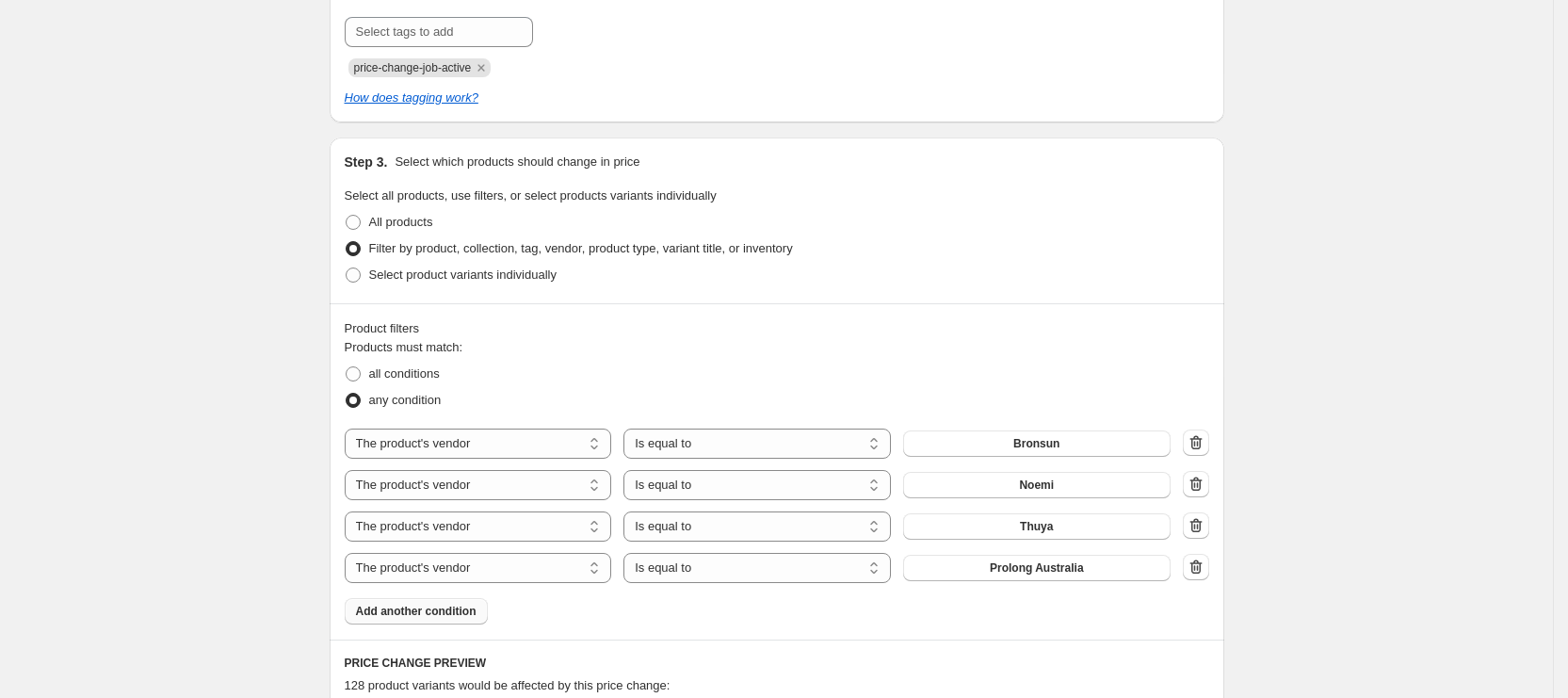 click on "Create new price change job. This page is ready Create new price change job Draft Step 1. Optionally give your price change job a title (eg "March 30% off sale on boots") Flash Sale (4-7/8)_ Prolong, Bronsun Thuya, Noemi: 20% off This title is just for internal use, customers won't see it Step 2. Select how the prices should change Use bulk price change rules Set product prices individually Use CSV upload Price Change type Change the price to a certain amount Change the price by a certain amount Change the price by a certain percentage Change the price to the current compare at price (price before sale) Change the price by a certain amount relative to the compare at price Change the price by a certain percentage relative to the compare at price Don't change the price Change the price by a certain percentage relative to the cost per item Change price to certain cost margin Change the price by a certain percentage Price change amount -20 % (Price drop) Rounding Round to nearest .01 Round to nearest whole number" at bounding box center [776, 315] 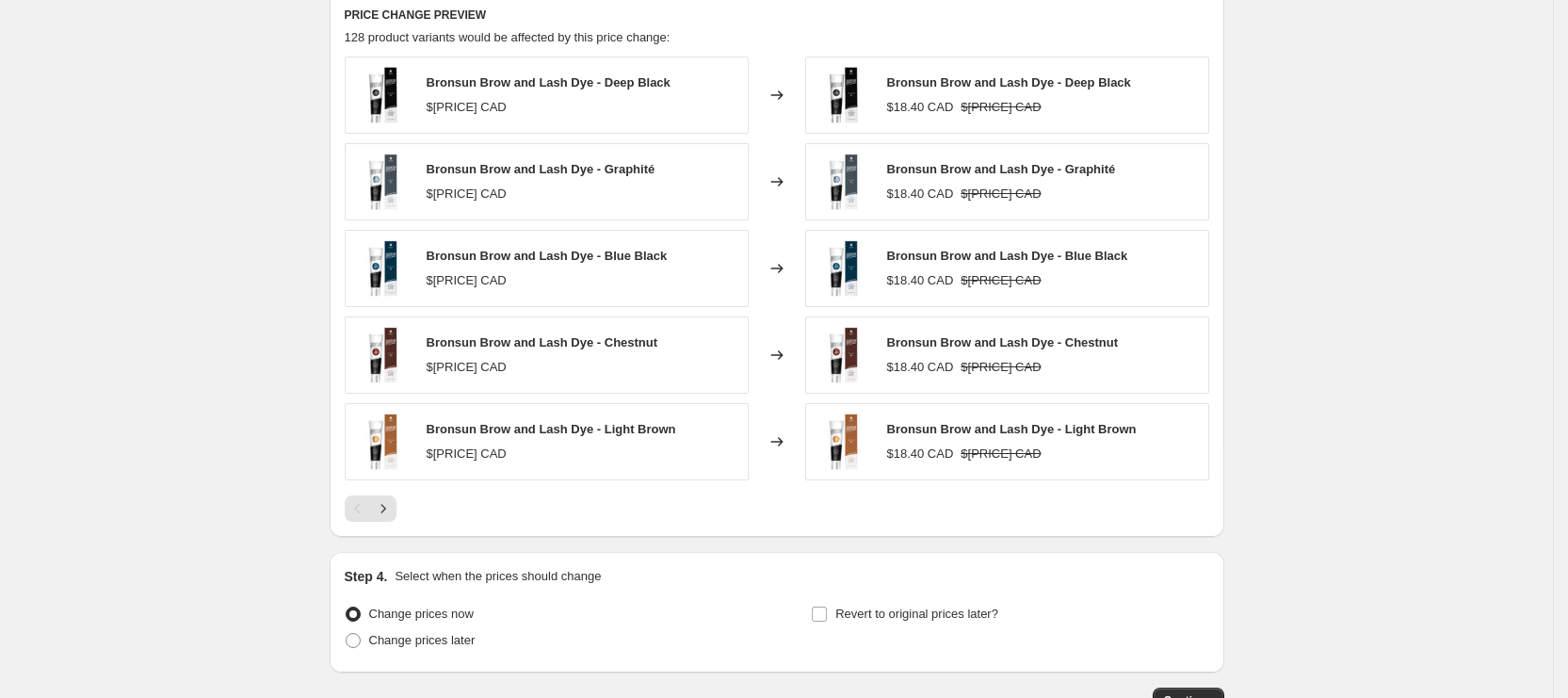 scroll, scrollTop: 1554, scrollLeft: 0, axis: vertical 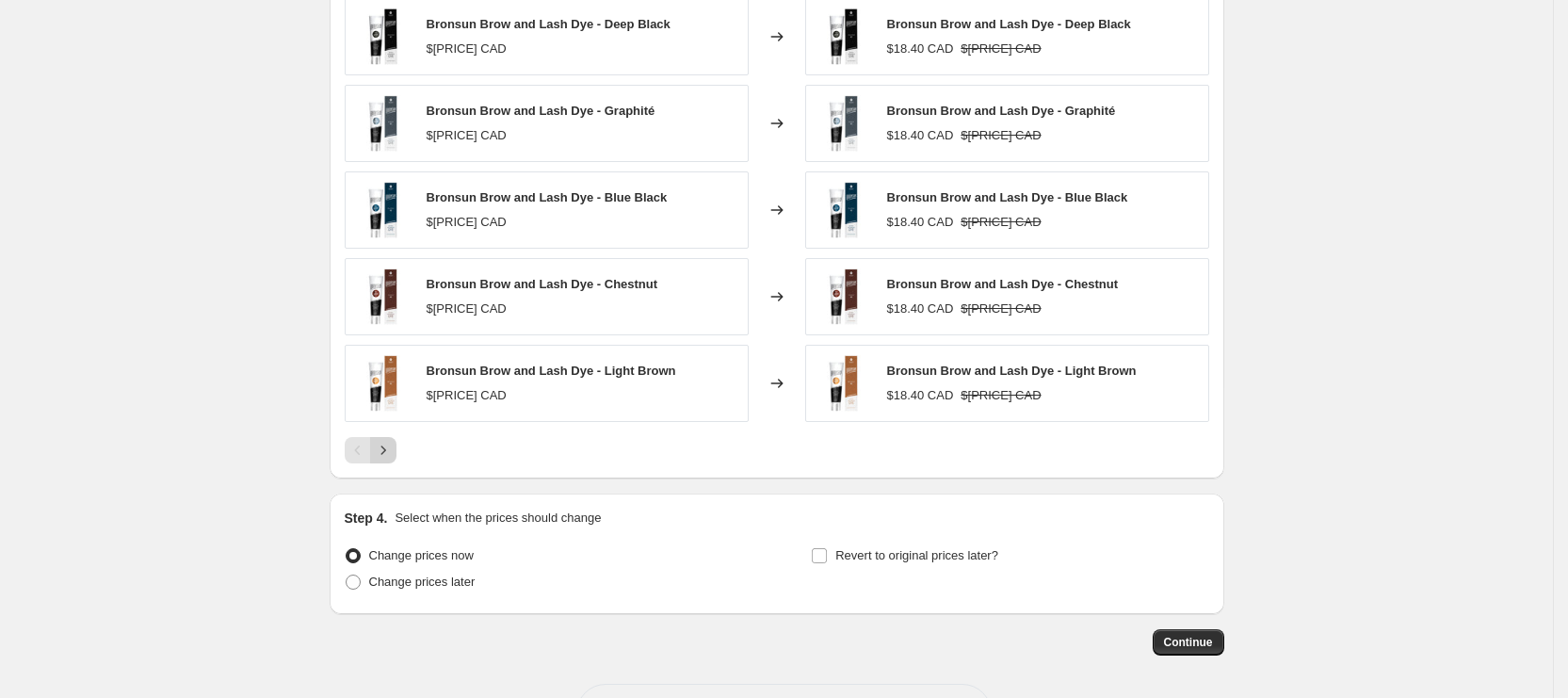 click 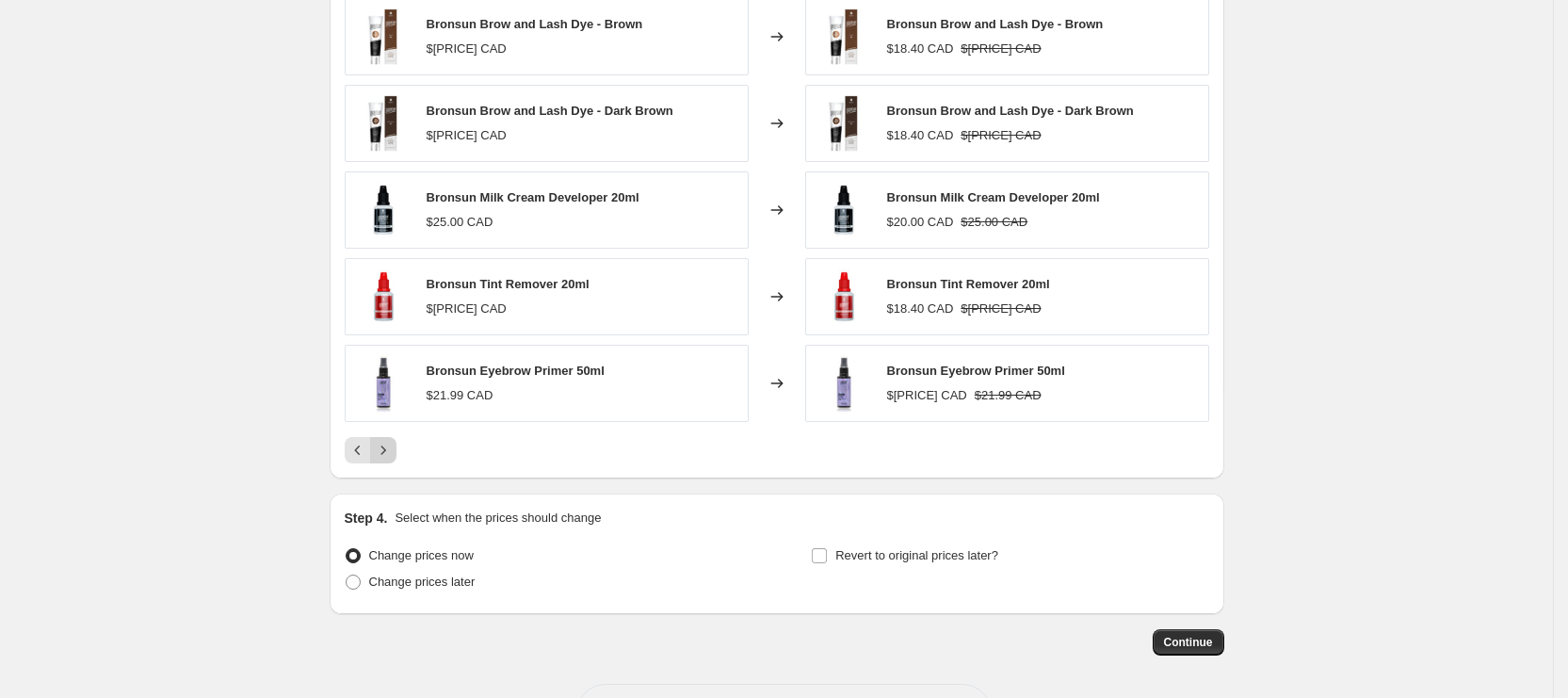 click 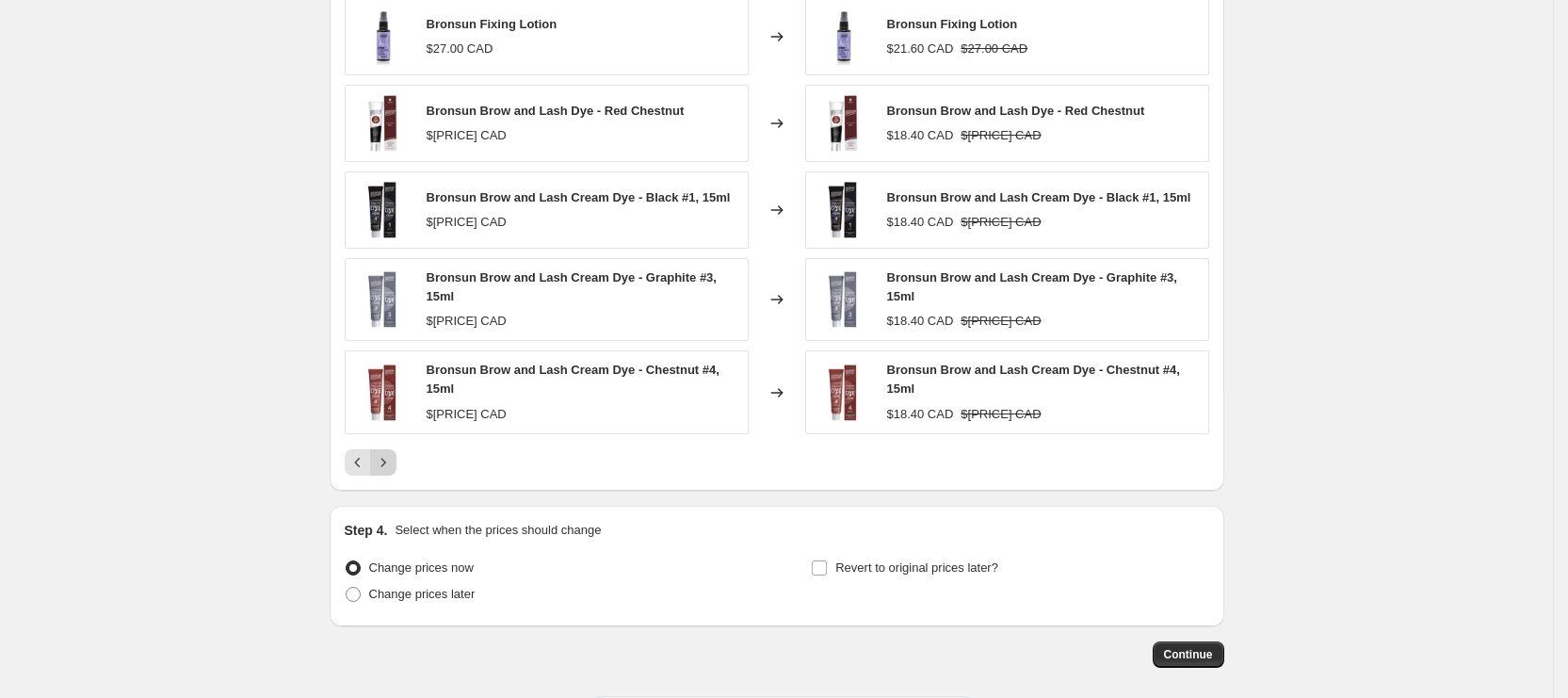 click on "Bronsun Fixing Lotion $[PRICE] CAD Changed to Bronsun Fixing Lotion $[PRICE] CAD $[PRICE] CAD Bronsun Brow and Lash Dye - Red Chestnut $[PRICE] CAD Changed to Bronsun Brow and Lash Dye - Red Chestnut $[PRICE] CAD $[PRICE] CAD Bronsun Brow and Lash Cream Dye - Black #1, 15ml $[PRICE] CAD Changed to Bronsun Brow and Lash Cream Dye - Black #1, 15ml $[PRICE] CAD $[PRICE] CAD Bronsun Brow and Lash Cream Dye - Graphite #3, 15ml $[PRICE] CAD Changed to Bronsun Brow and Lash Cream Dye - Graphite #3, 15ml $[PRICE] CAD $[PRICE] CAD Bronsun Brow and Lash Cream Dye - Chestnut #4, 15ml $[PRICE] CAD Changed to Bronsun Brow and Lash Cream Dye - Chestnut #4, 15ml $[PRICE] CAD $[PRICE] CAD" at bounding box center (777, 236) 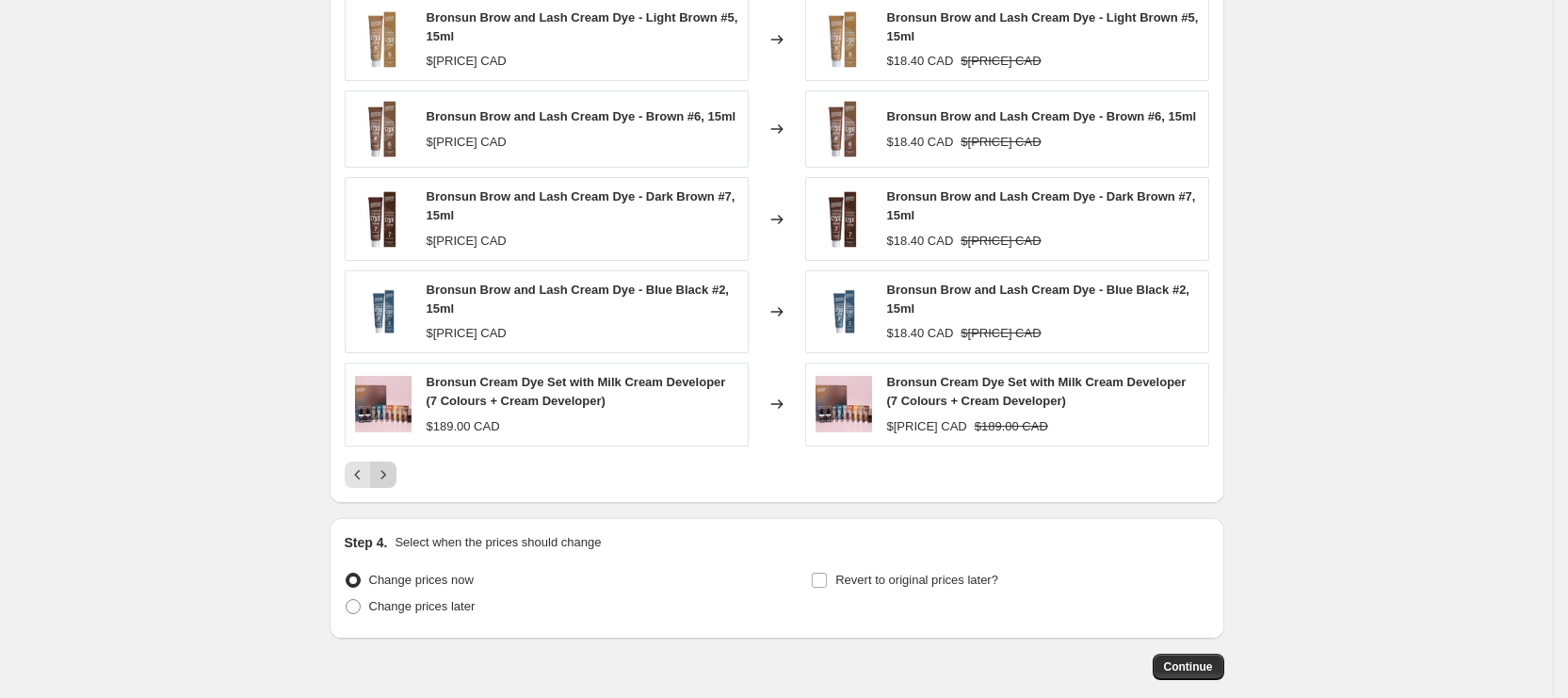 click at bounding box center [383, 475] 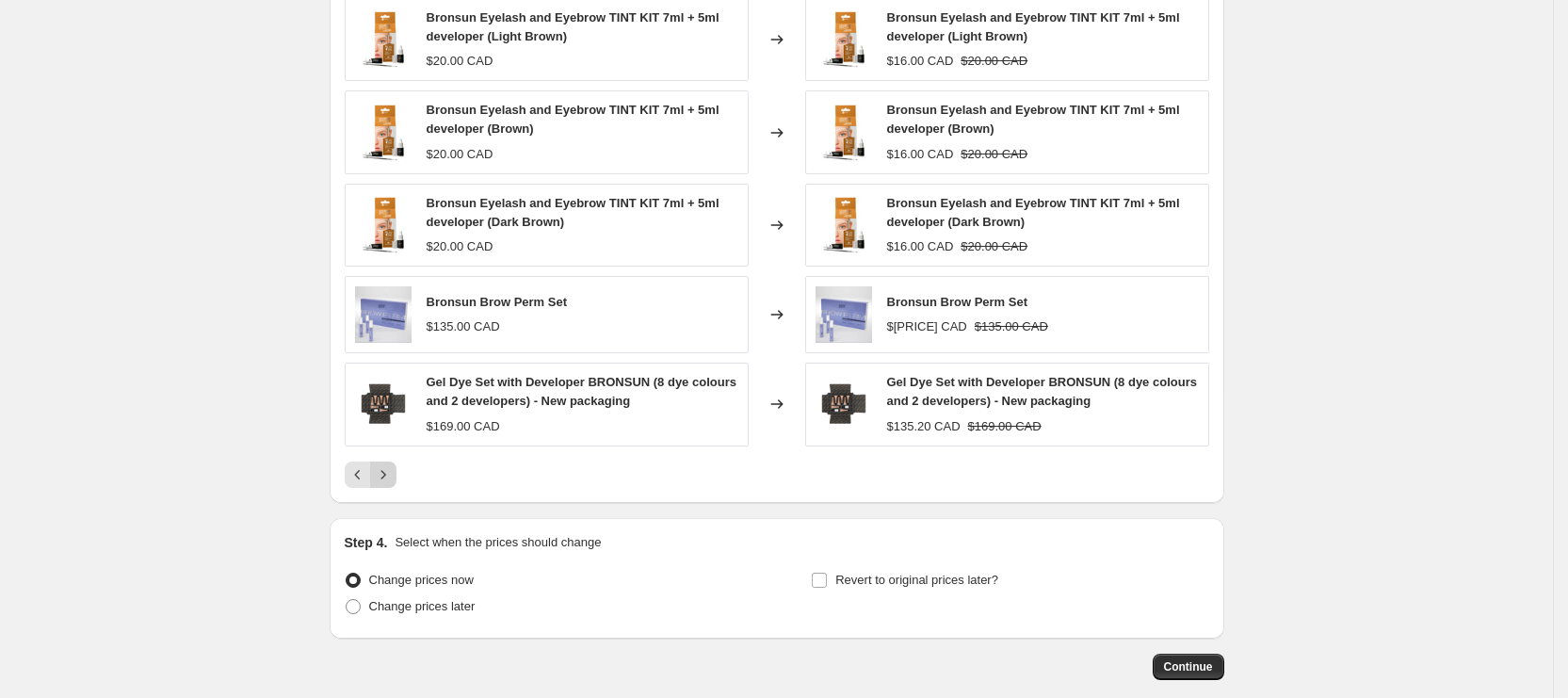 click at bounding box center (383, 475) 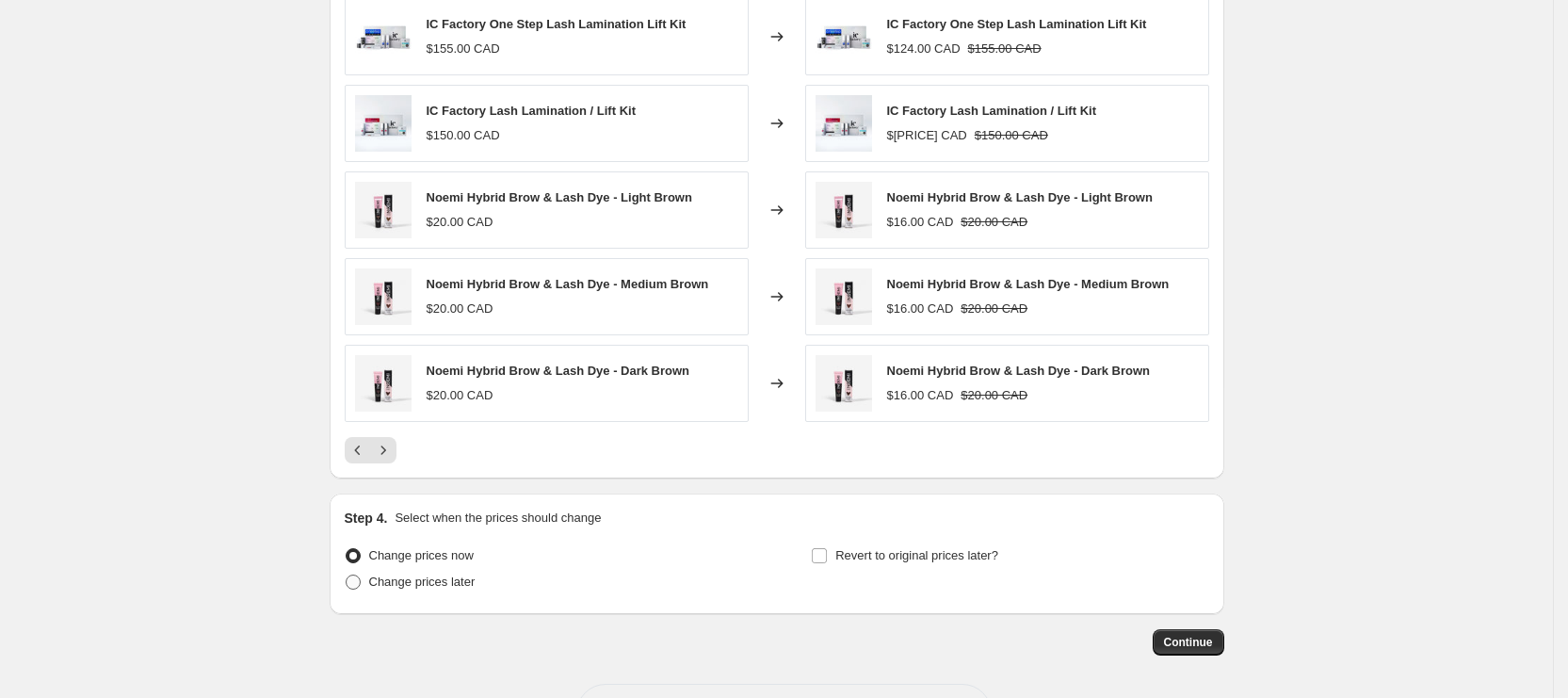 click on "Change prices later" at bounding box center [410, 582] 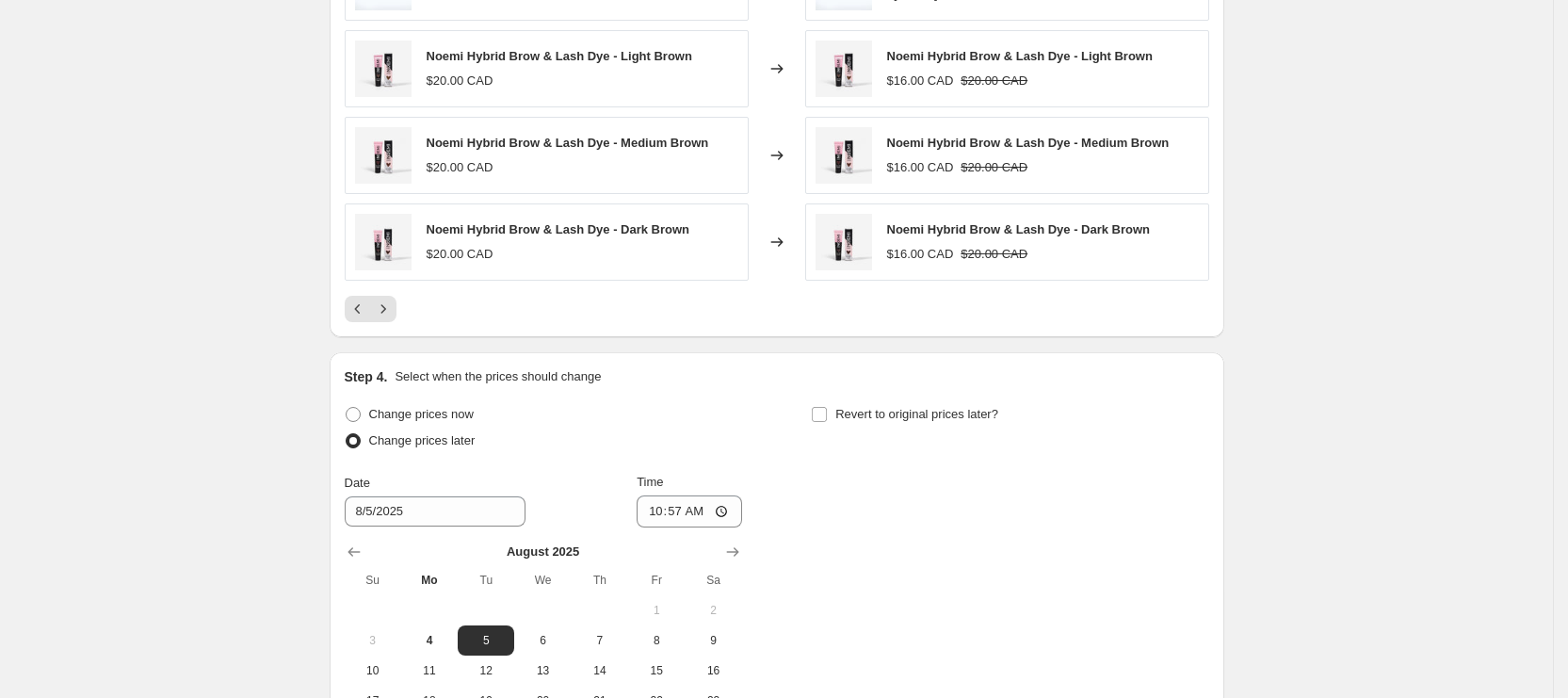 scroll, scrollTop: 1837, scrollLeft: 0, axis: vertical 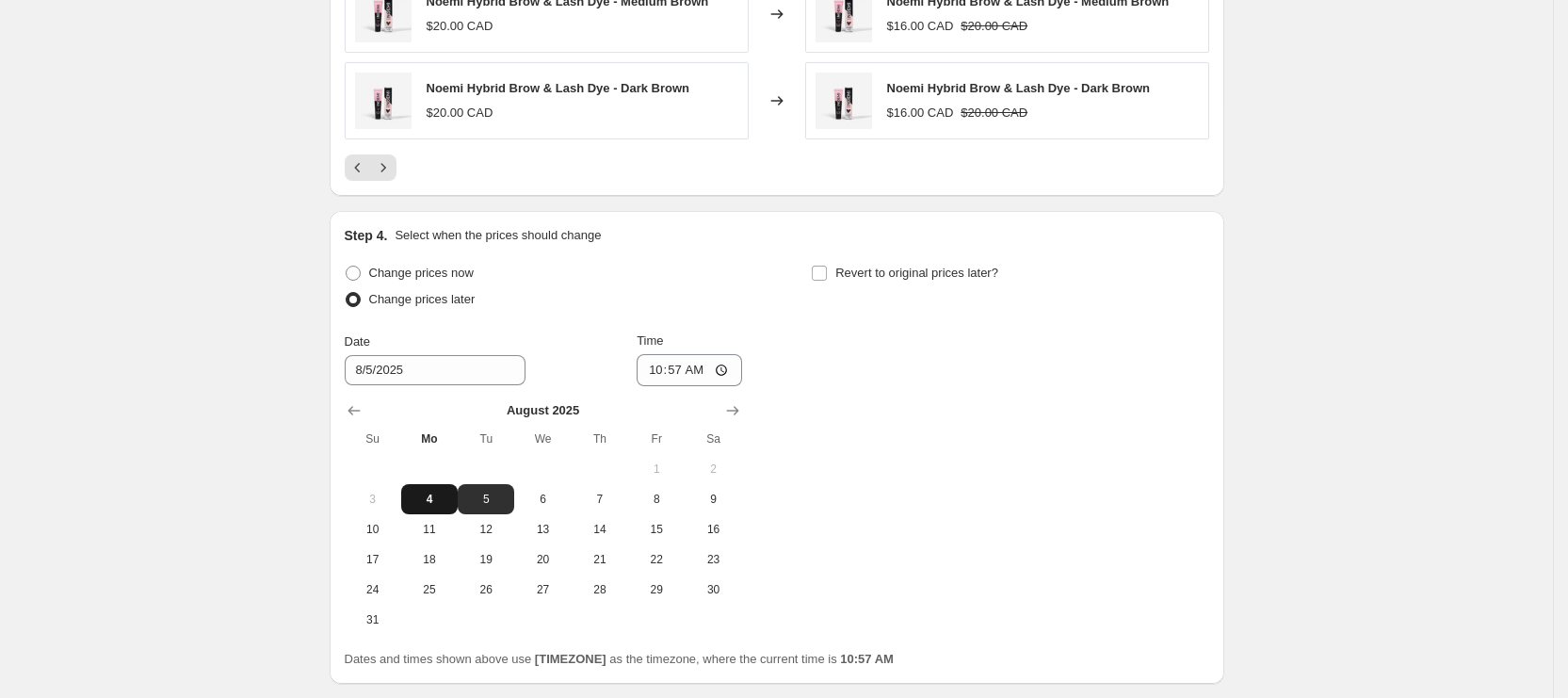 click on "4" at bounding box center (429, 499) 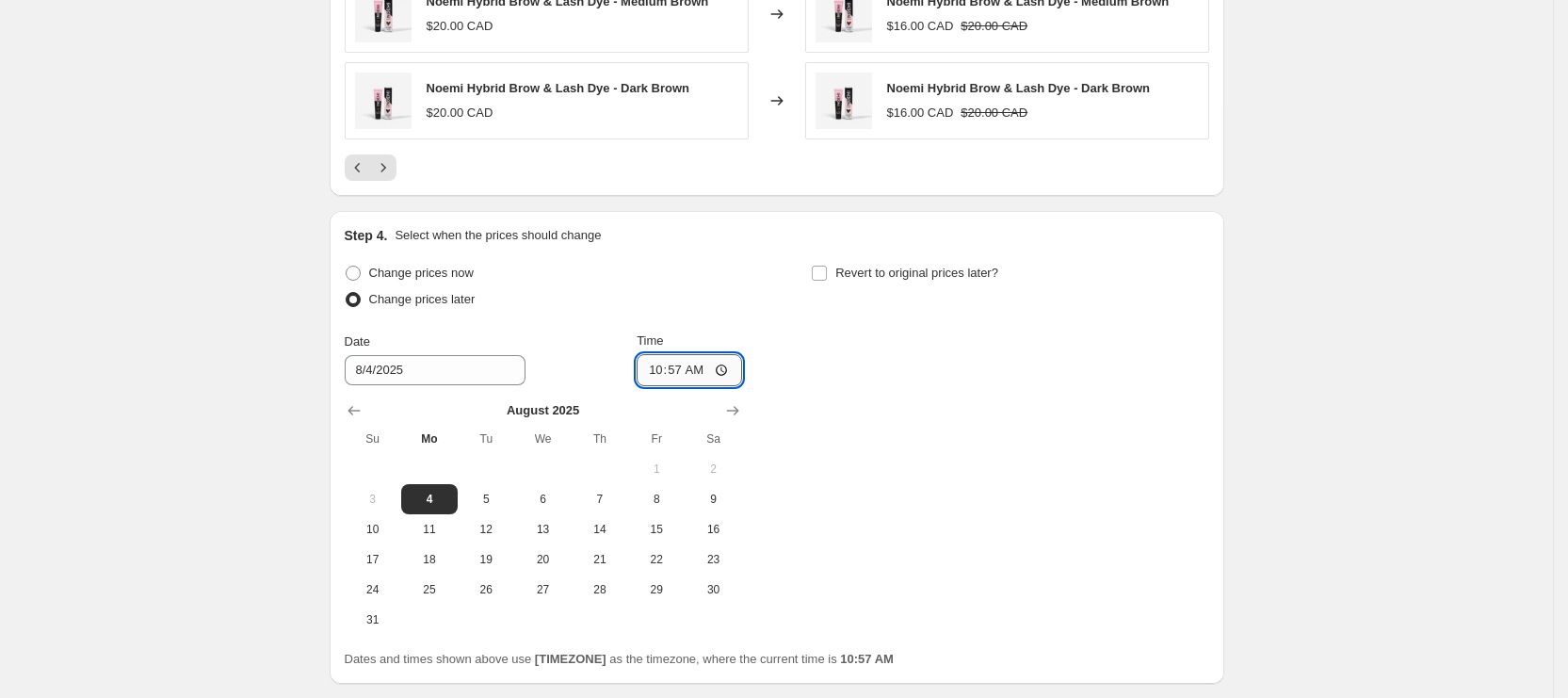 click on "10:57" at bounding box center (689, 370) 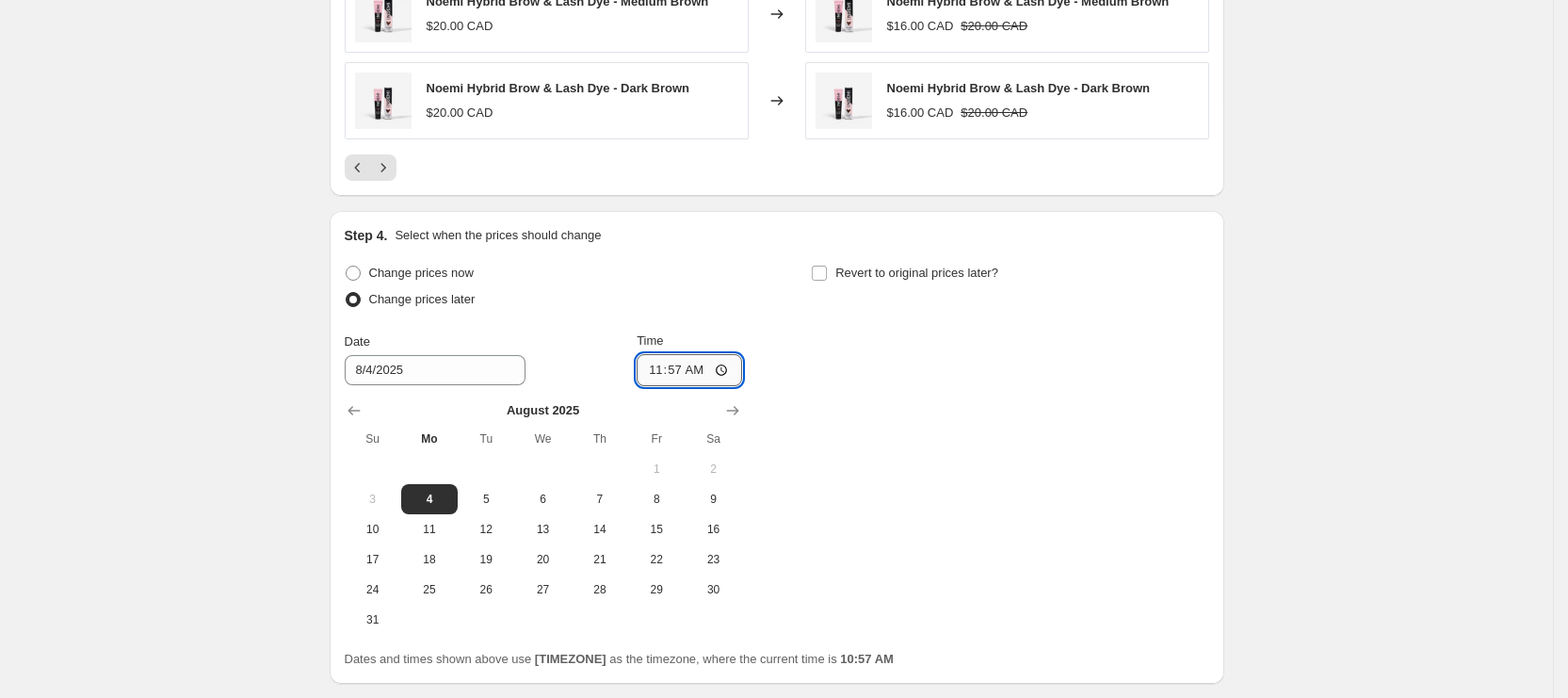 type on "11:00" 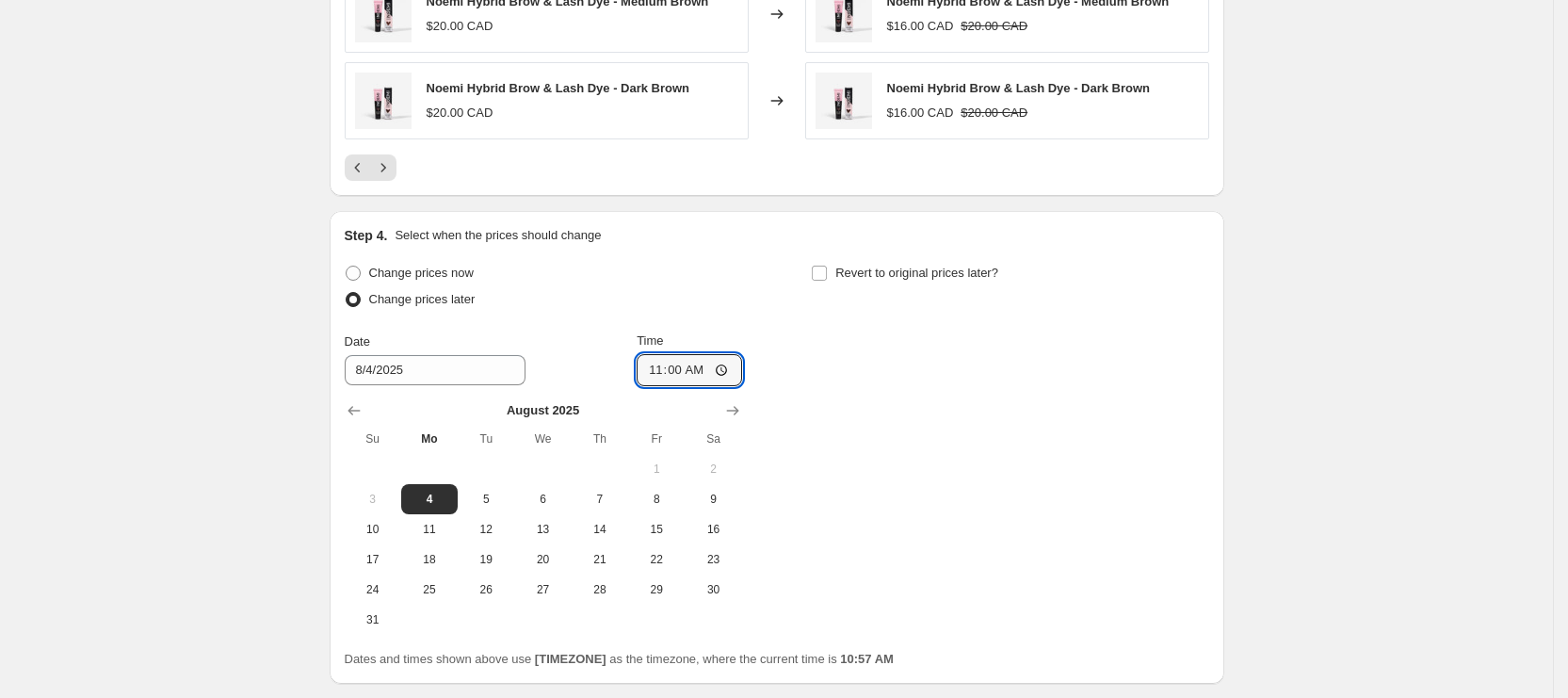 click on "Create new price change job. This page is ready Create new price change job Draft Step 1. Optionally give your price change job a title (eg "March 30% off sale on boots") Flash Sale (4-7/8)_ Prolong, Bronsun Thuya, Noemi: 20% off This title is just for internal use, customers won't see it Step 2. Select how the prices should change Use bulk price change rules Set product prices individually Use CSV upload Price Change type Change the price to a certain amount Change the price by a certain amount Change the price by a certain percentage Change the price to the current compare at price (price before sale) Change the price by a certain amount relative to the compare at price Change the price by a certain percentage relative to the compare at price Don't change the price Change the price by a certain percentage relative to the cost per item Change price to certain cost margin Change the price by a certain percentage Price change amount -20 % (Price drop) Rounding Round to nearest .01 Round to nearest whole number" at bounding box center (776, -498) 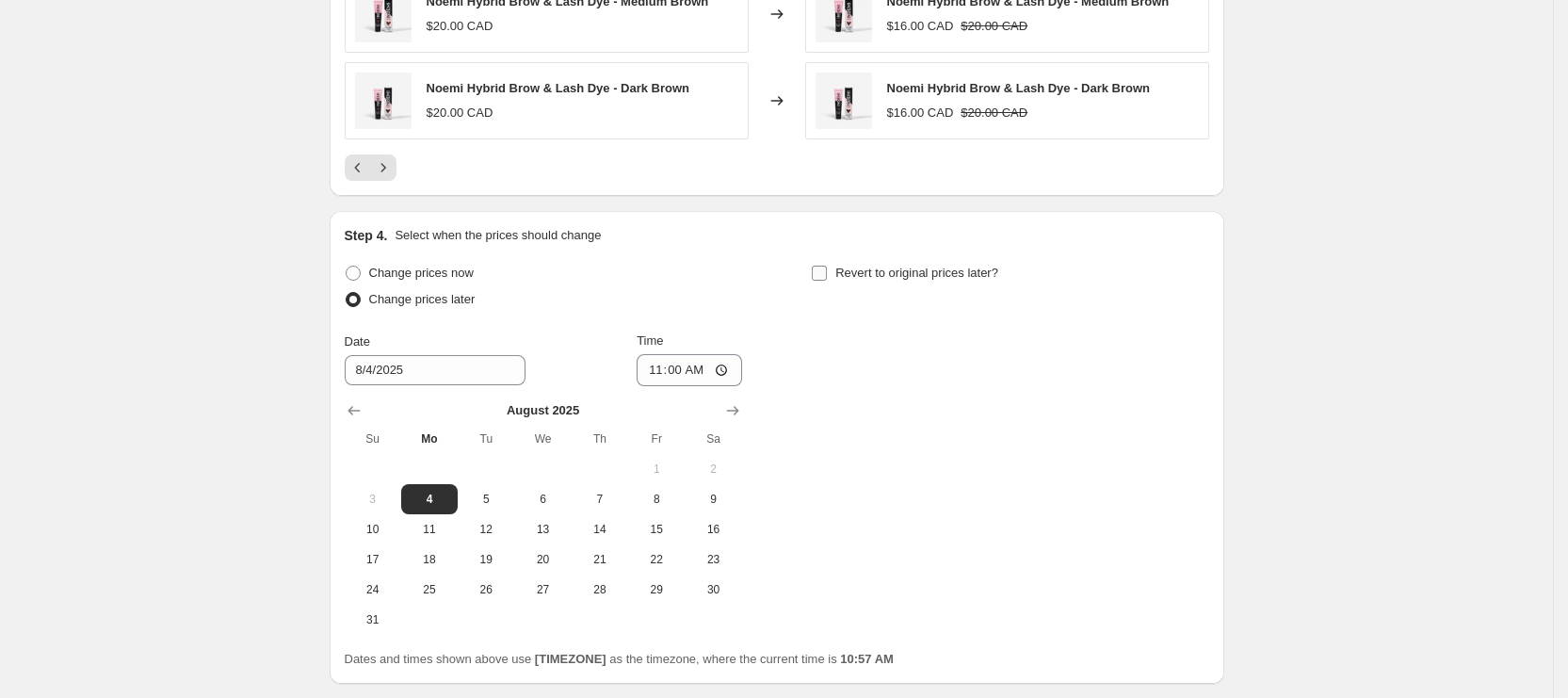 click on "Revert to original prices later?" at bounding box center (819, 273) 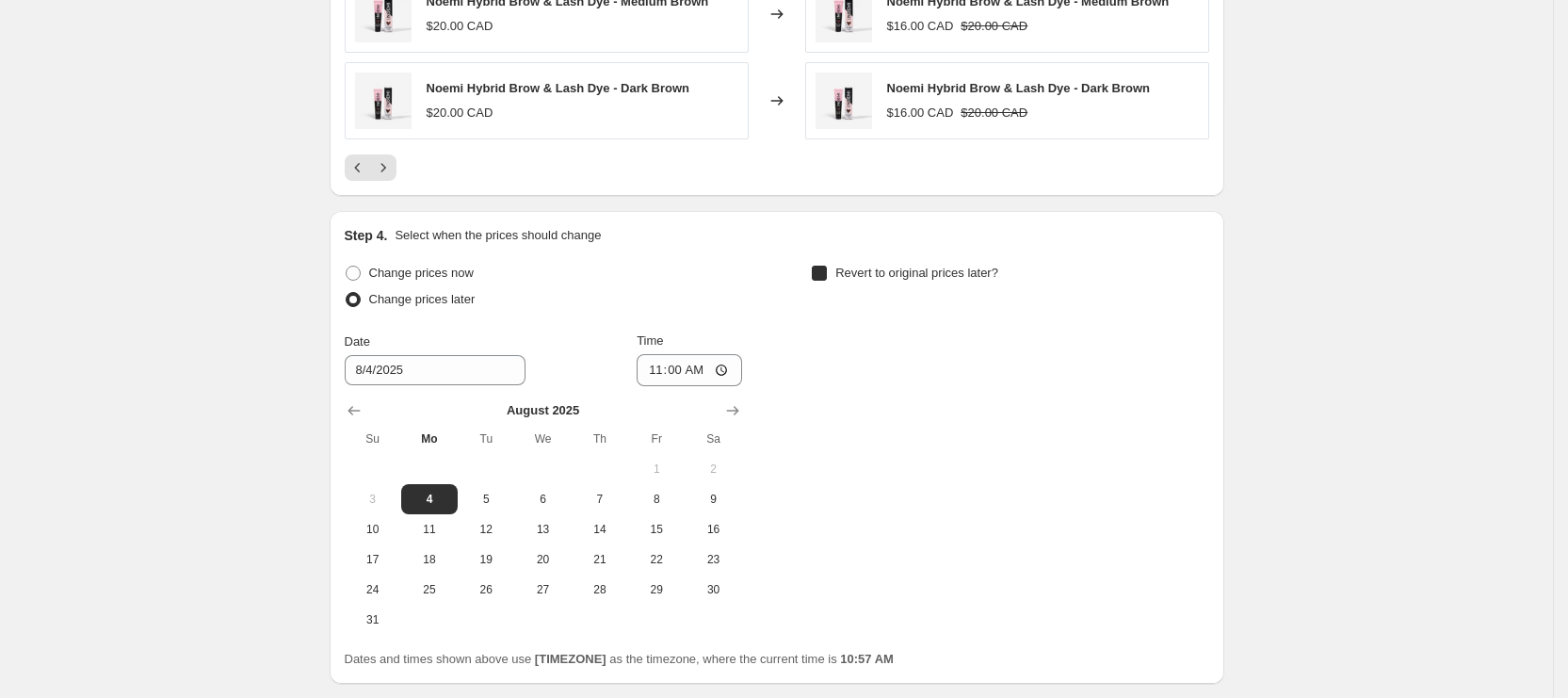 checkbox on "true" 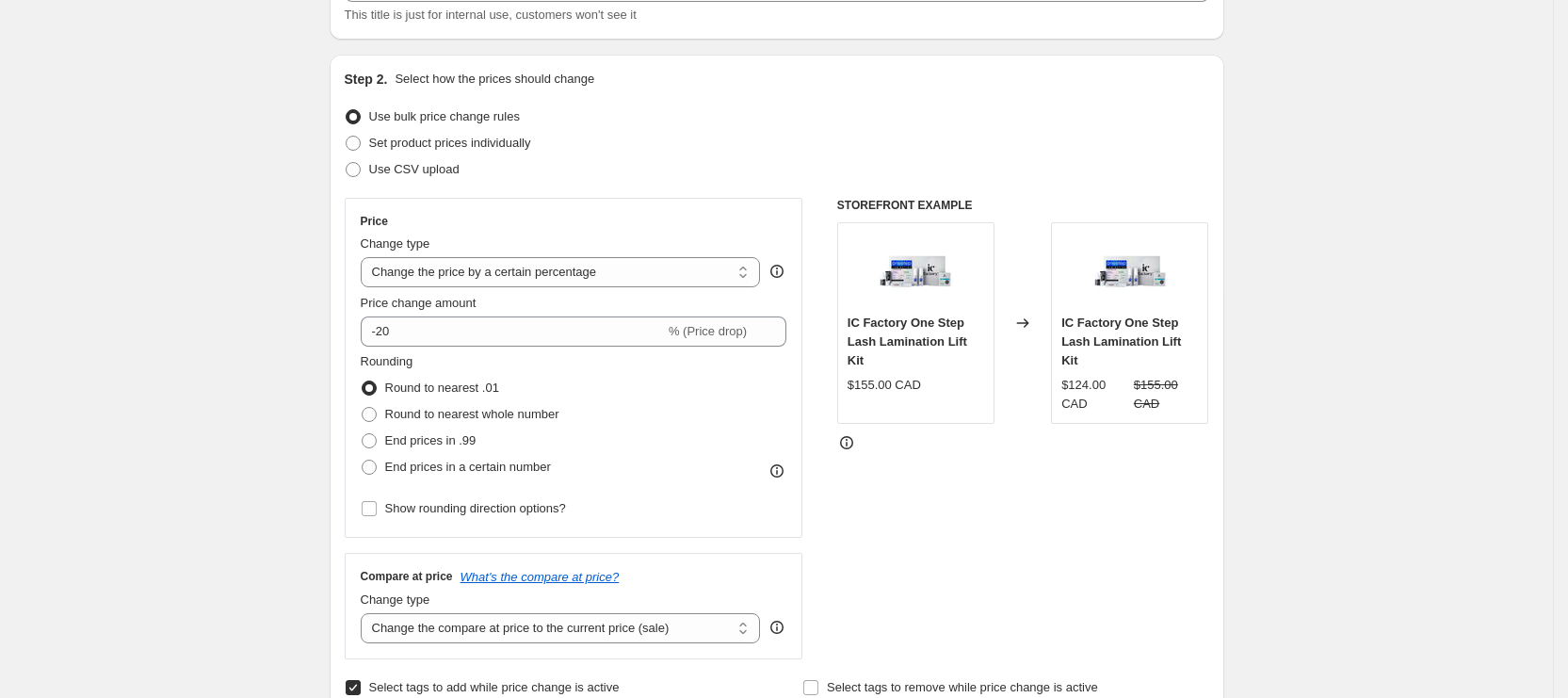 scroll, scrollTop: 0, scrollLeft: 0, axis: both 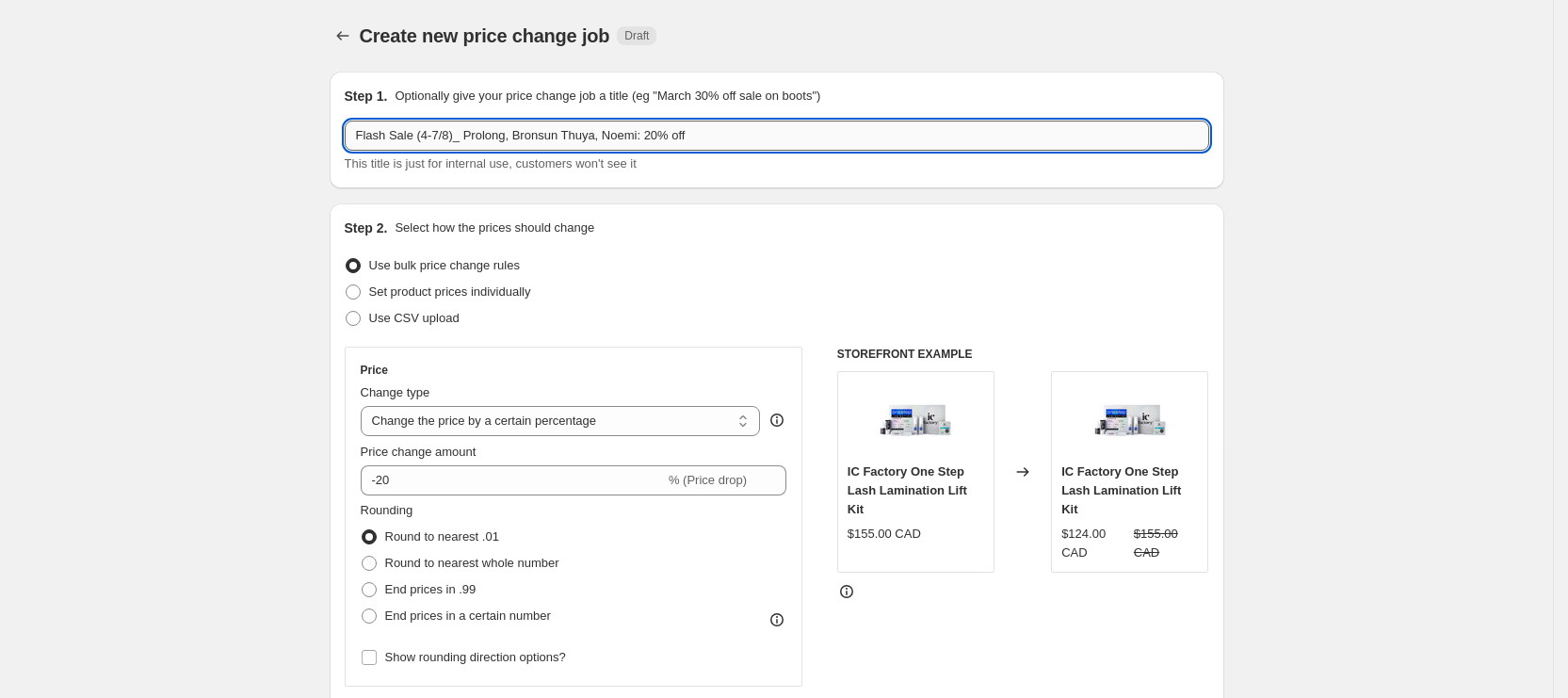 click on "Flash Sale (4-7/8)_ Prolong, Bronsun Thuya, Noemi: 20% off" at bounding box center (777, 136) 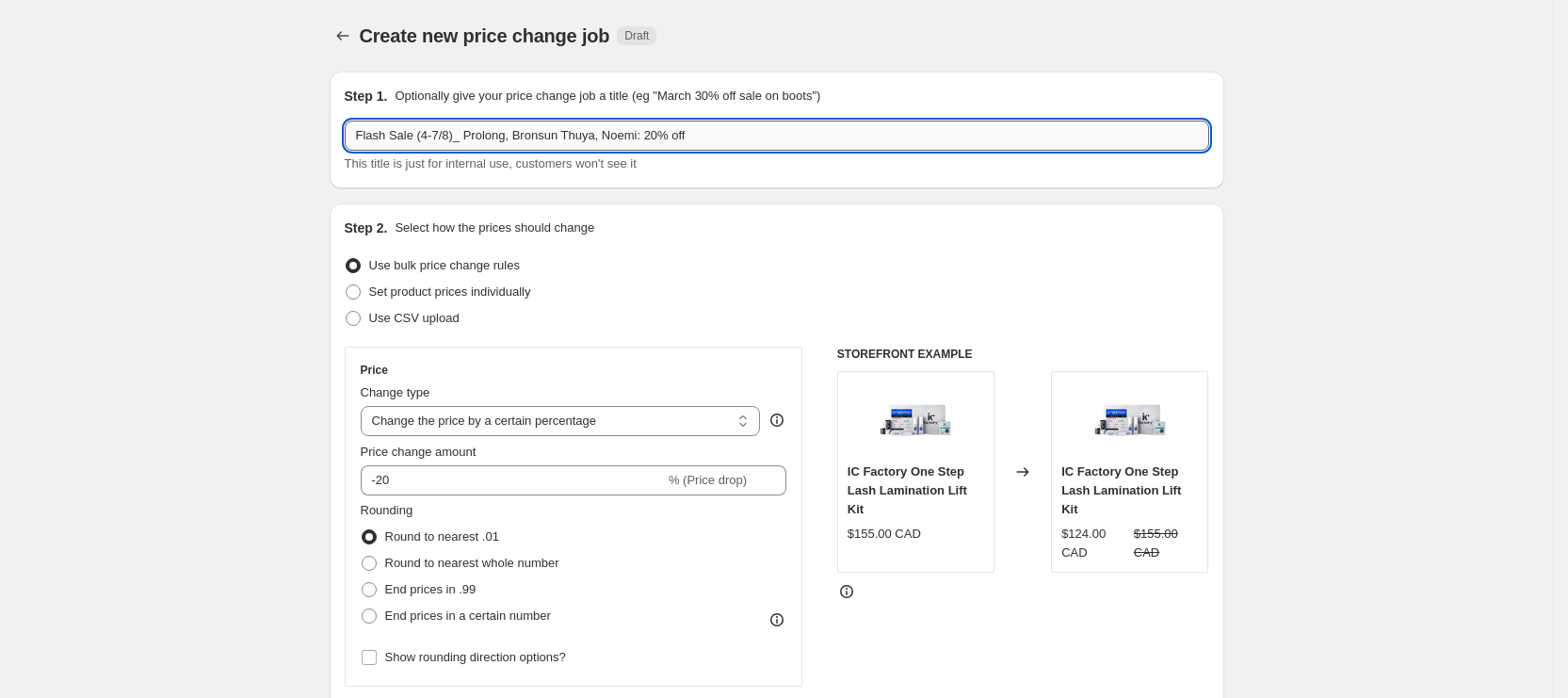 click on "Flash Sale (4-7/8)_ Prolong, Bronsun Thuya, Noemi: 20% off" at bounding box center (777, 136) 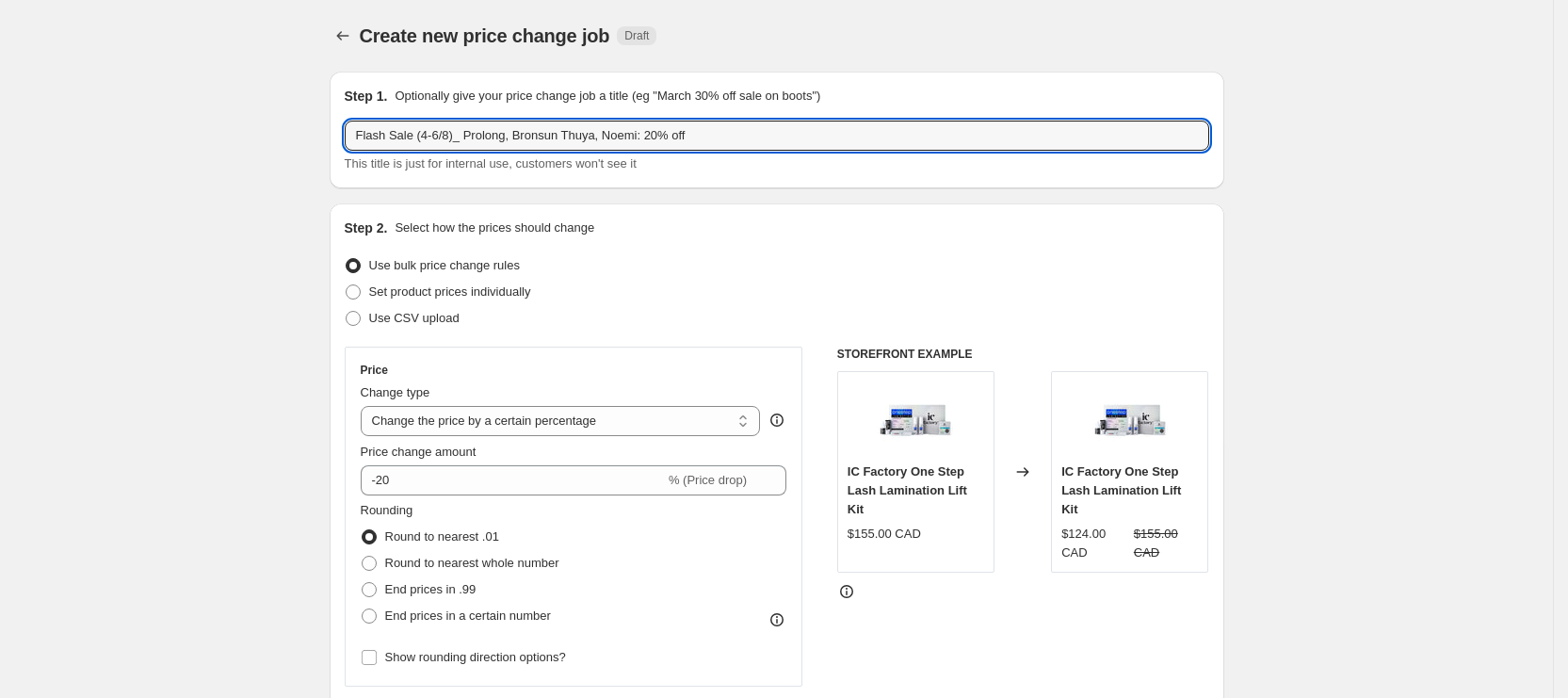 type on "Flash Sale (4-6/8)_ Prolong, Bronsun Thuya, Noemi: 20% off" 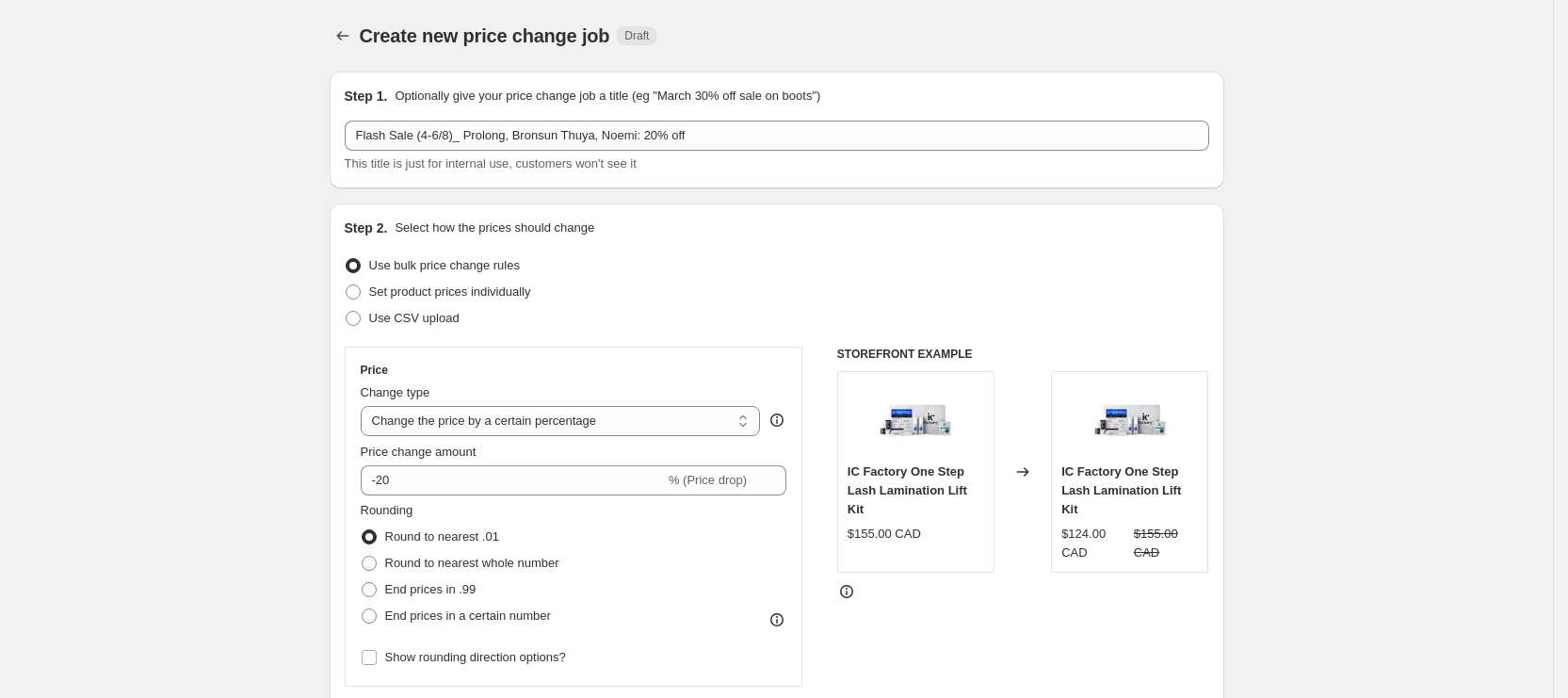 click on "Create new price change job. This page is ready Create new price change job Draft Step 1. Optionally give your price change job a title (eg "March 30% off sale on boots") Flash Sale (4-6/8)_ Prolong, Bronsun Thuya, Noemi: 20% off This title is just for internal use, customers won't see it Step 2. Select how the prices should change Use bulk price change rules Set product prices individually Use CSV upload Price Change type Change the price to a certain amount Change the price by a certain amount Change the price by a certain percentage Change the price to the current compare at price (price before sale) Change the price by a certain amount relative to the compare at price Change the price by a certain percentage relative to the compare at price Don't change the price Change the price by a certain percentage relative to the cost per item Change price to certain cost margin Change the price by a certain percentage Price change amount -20 % (Price drop) Rounding Round to nearest .01 Round to nearest whole number" at bounding box center [776, 1339] 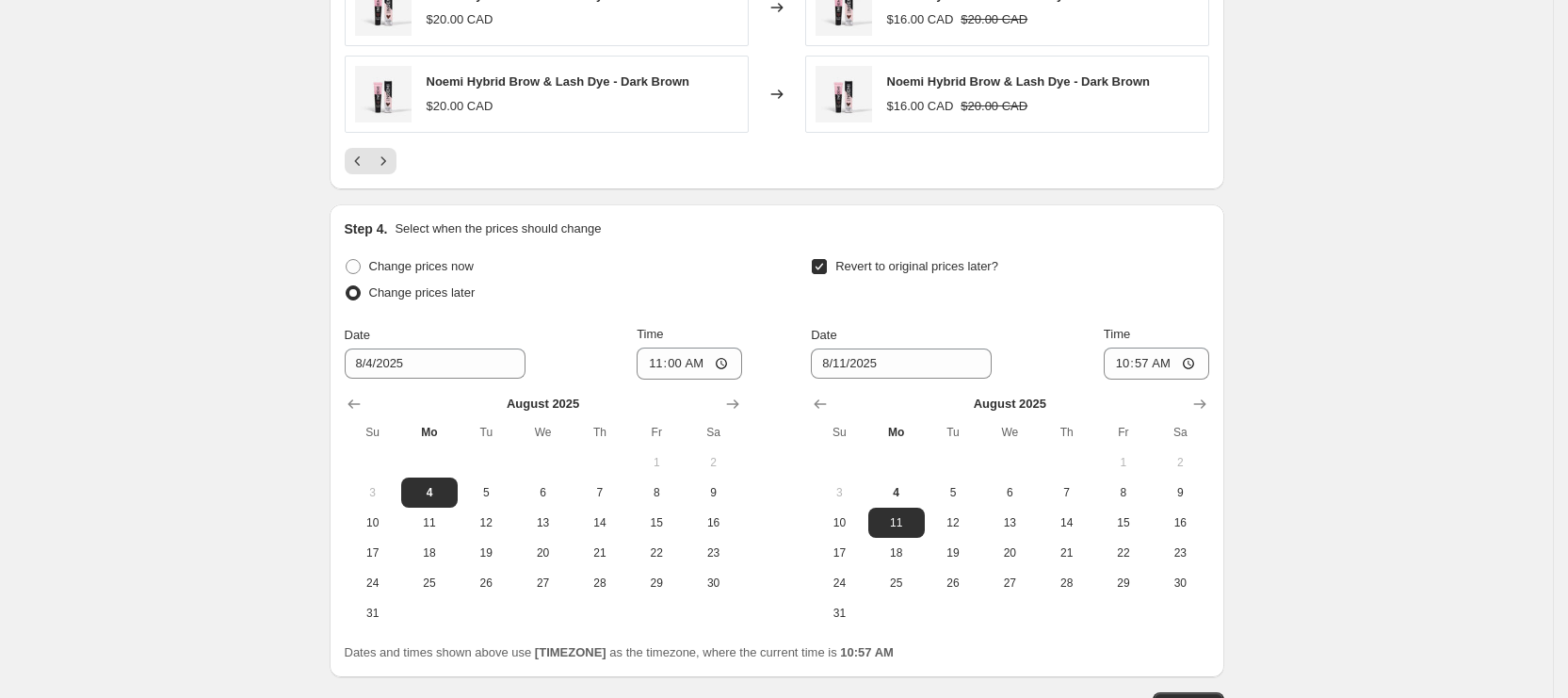 scroll, scrollTop: 1975, scrollLeft: 0, axis: vertical 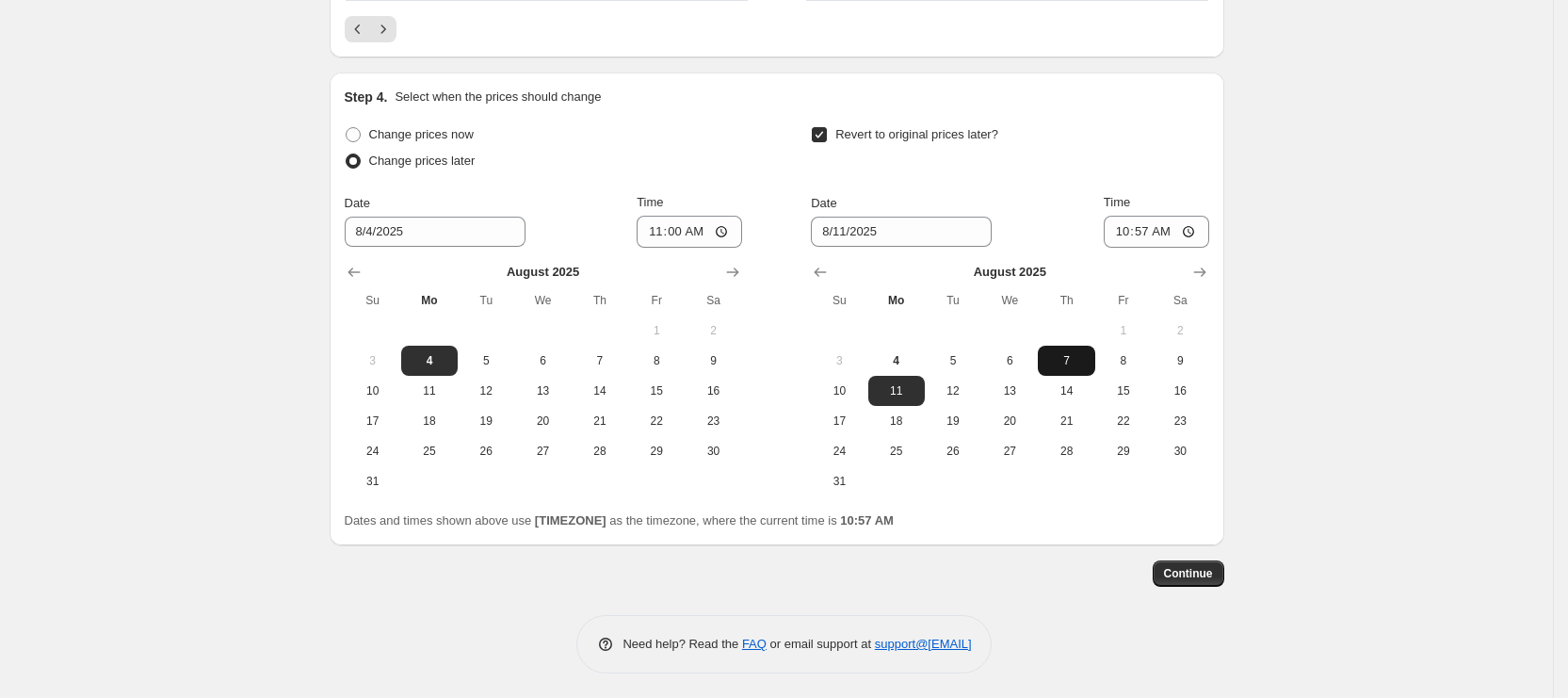 click on "7" at bounding box center (1066, 361) 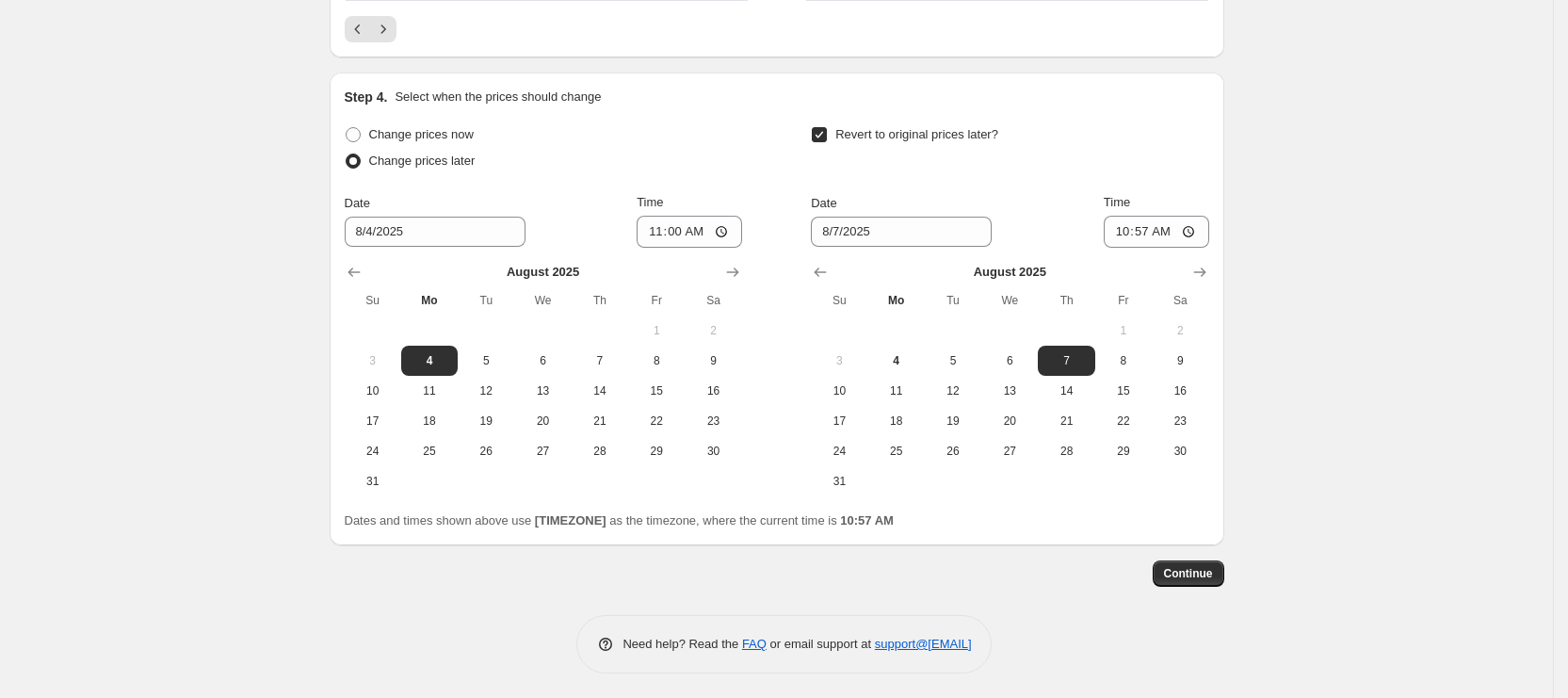 scroll, scrollTop: 845, scrollLeft: 0, axis: vertical 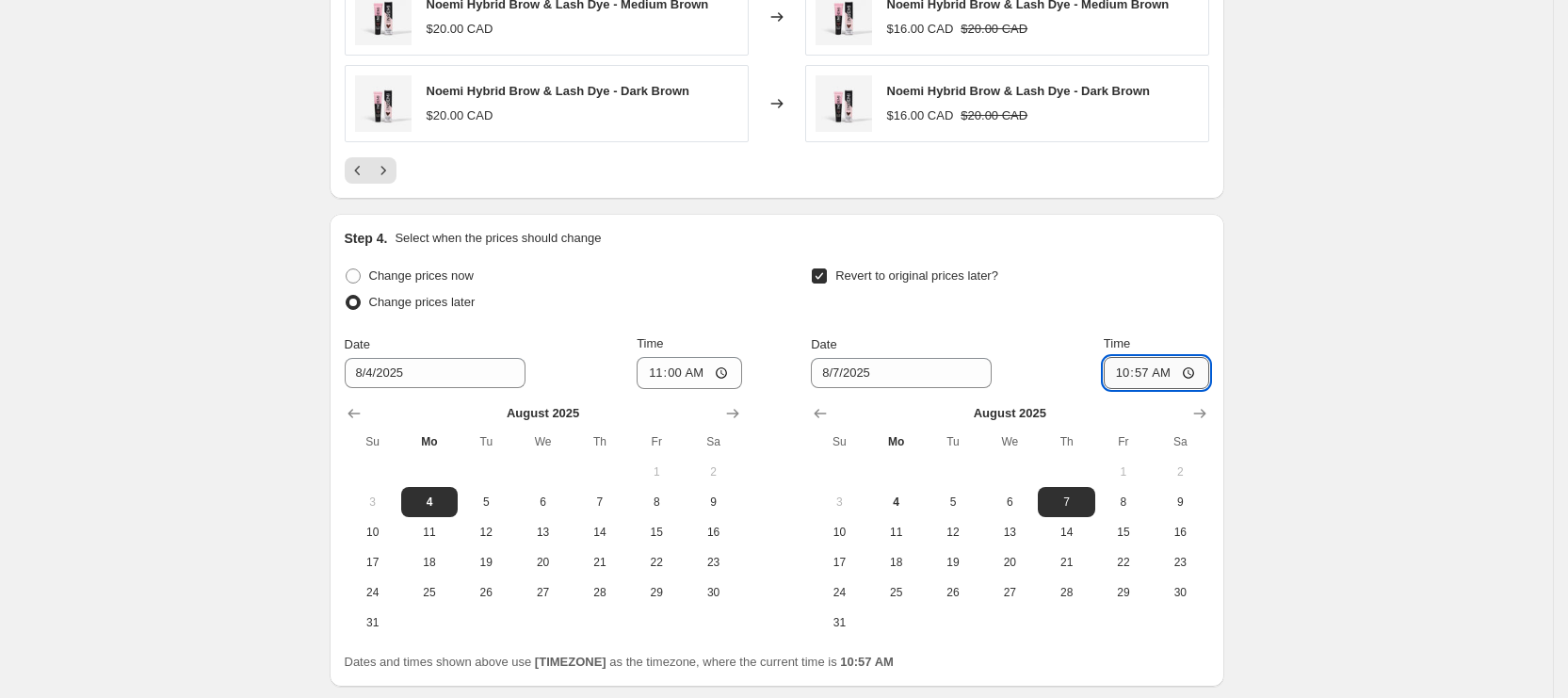 click on "10:57" at bounding box center (1156, 373) 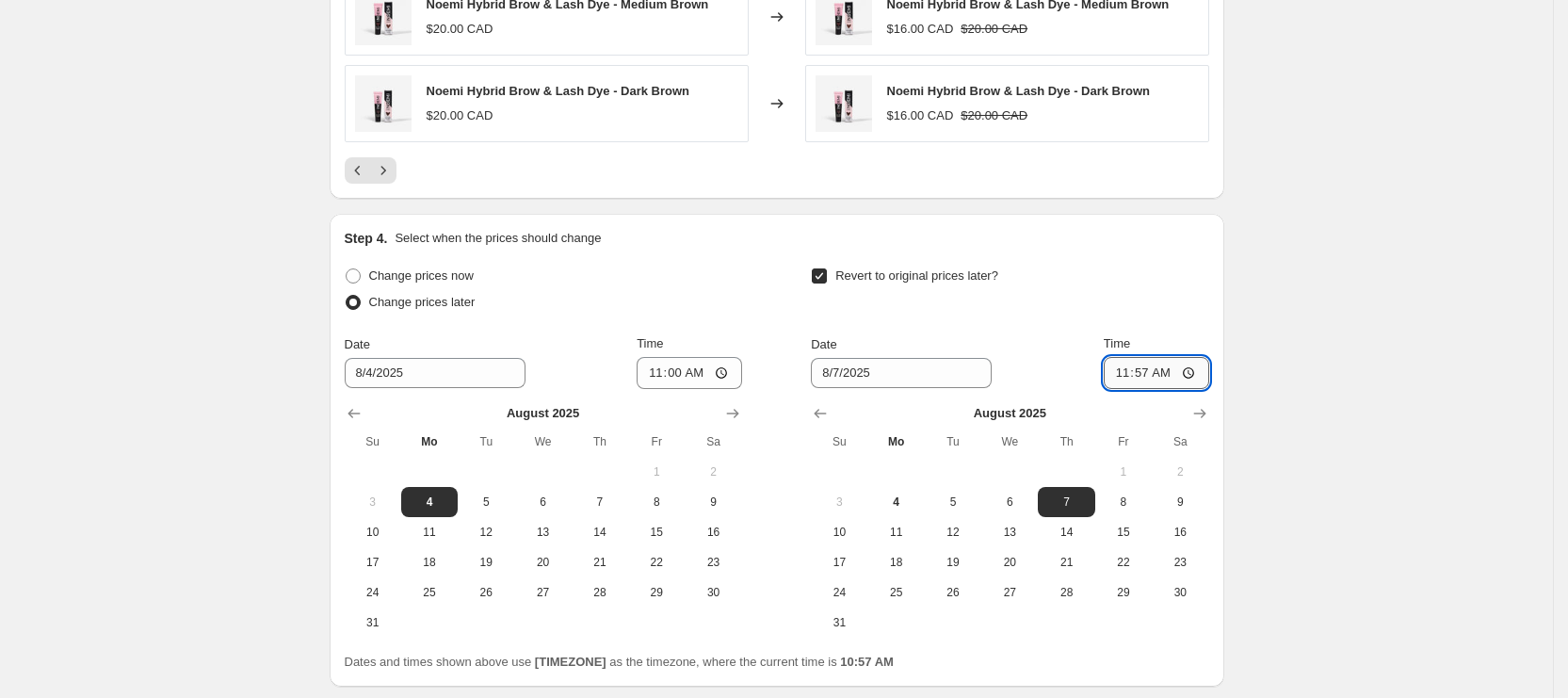 type on "11:00" 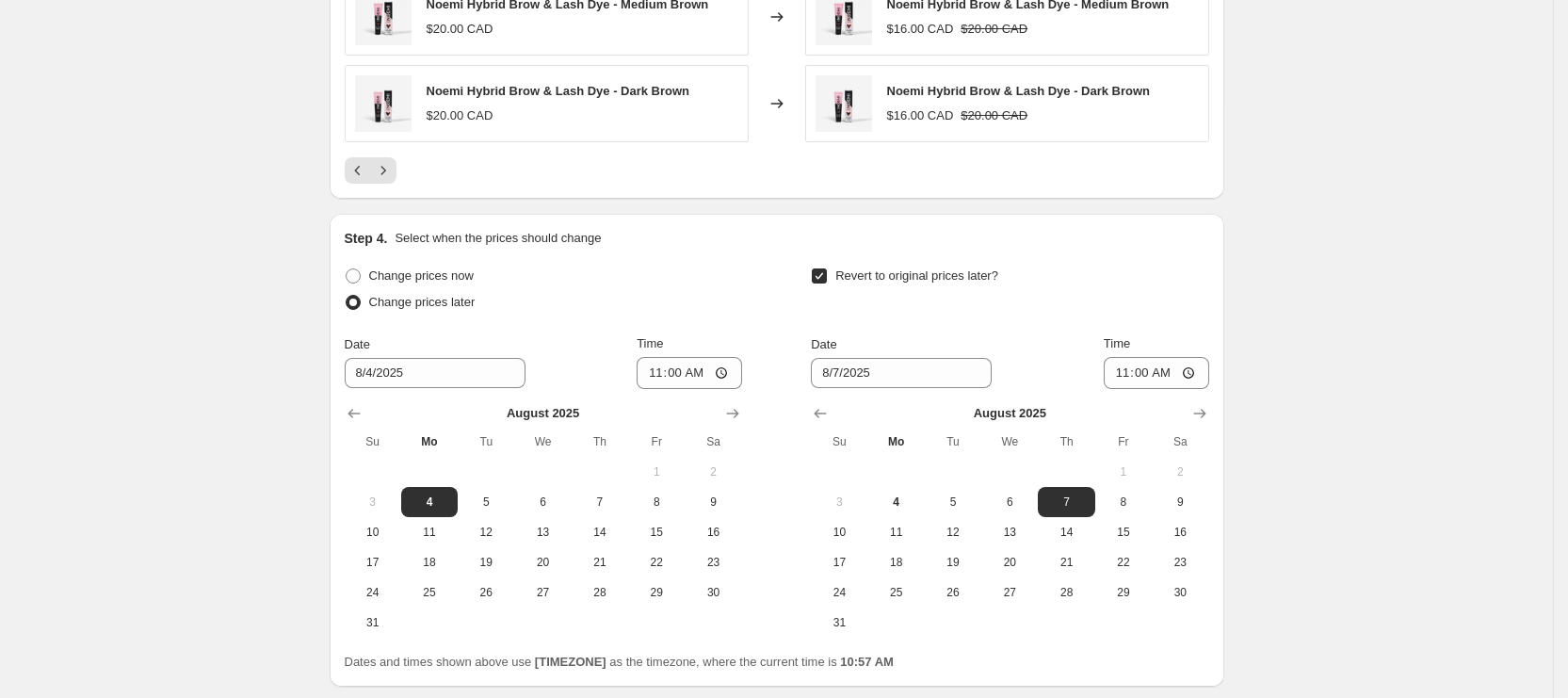 click on "Create new price change job. This page is ready Create new price change job Draft Step 1. Optionally give your price change job a title (eg "March 30% off sale on boots") Flash Sale (4-6/8)_ Prolong, Bronsun Thuya, Noemi: 20% off This title is just for internal use, customers won't see it Step 2. Select how the prices should change Use bulk price change rules Set product prices individually Use CSV upload Price Change type Change the price to a certain amount Change the price by a certain amount Change the price by a certain percentage Change the price to the current compare at price (price before sale) Change the price by a certain amount relative to the compare at price Change the price by a certain percentage relative to the compare at price Don't change the price Change the price by a certain percentage relative to the cost per item Change price to certain cost margin Change the price by a certain percentage Price change amount -20 % (Price drop) Rounding Round to nearest .01 Round to nearest whole number" at bounding box center [776, -495] 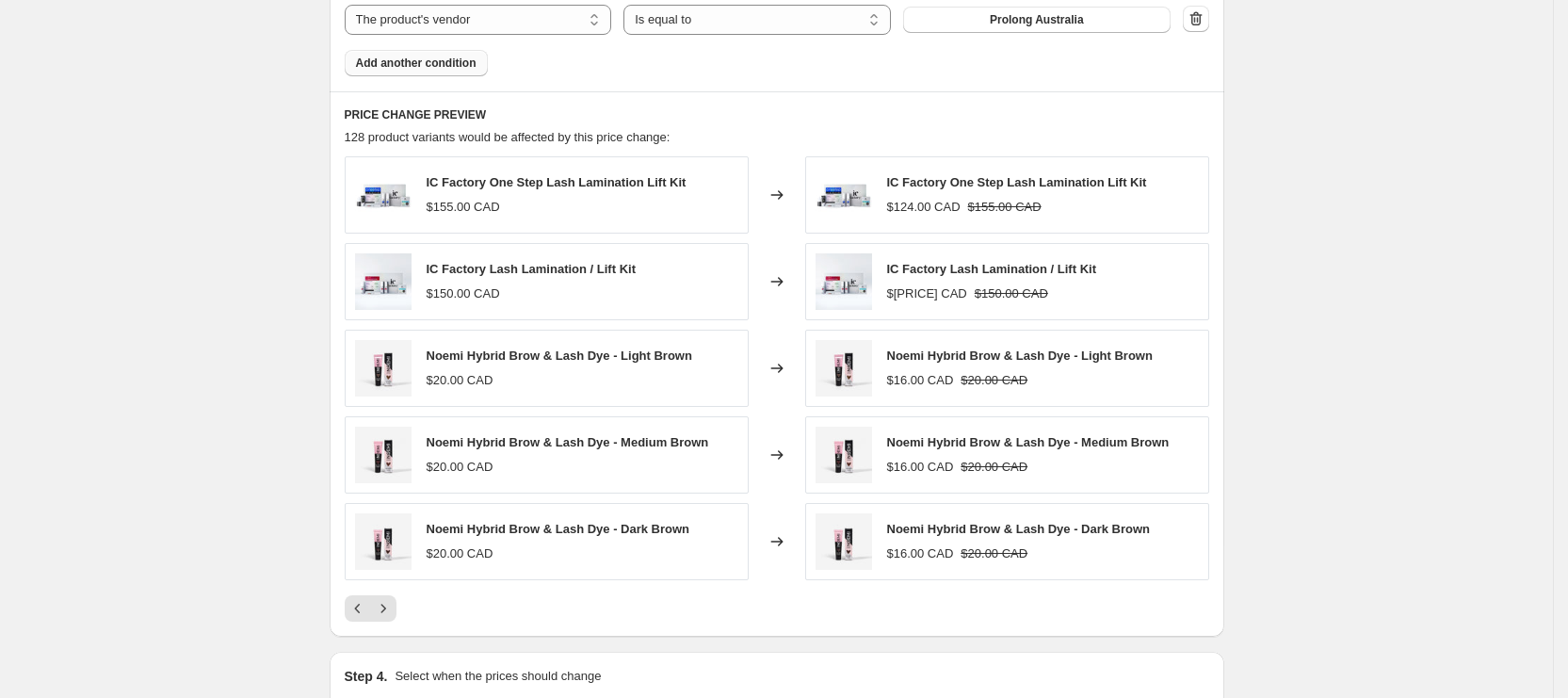 scroll, scrollTop: 1975, scrollLeft: 0, axis: vertical 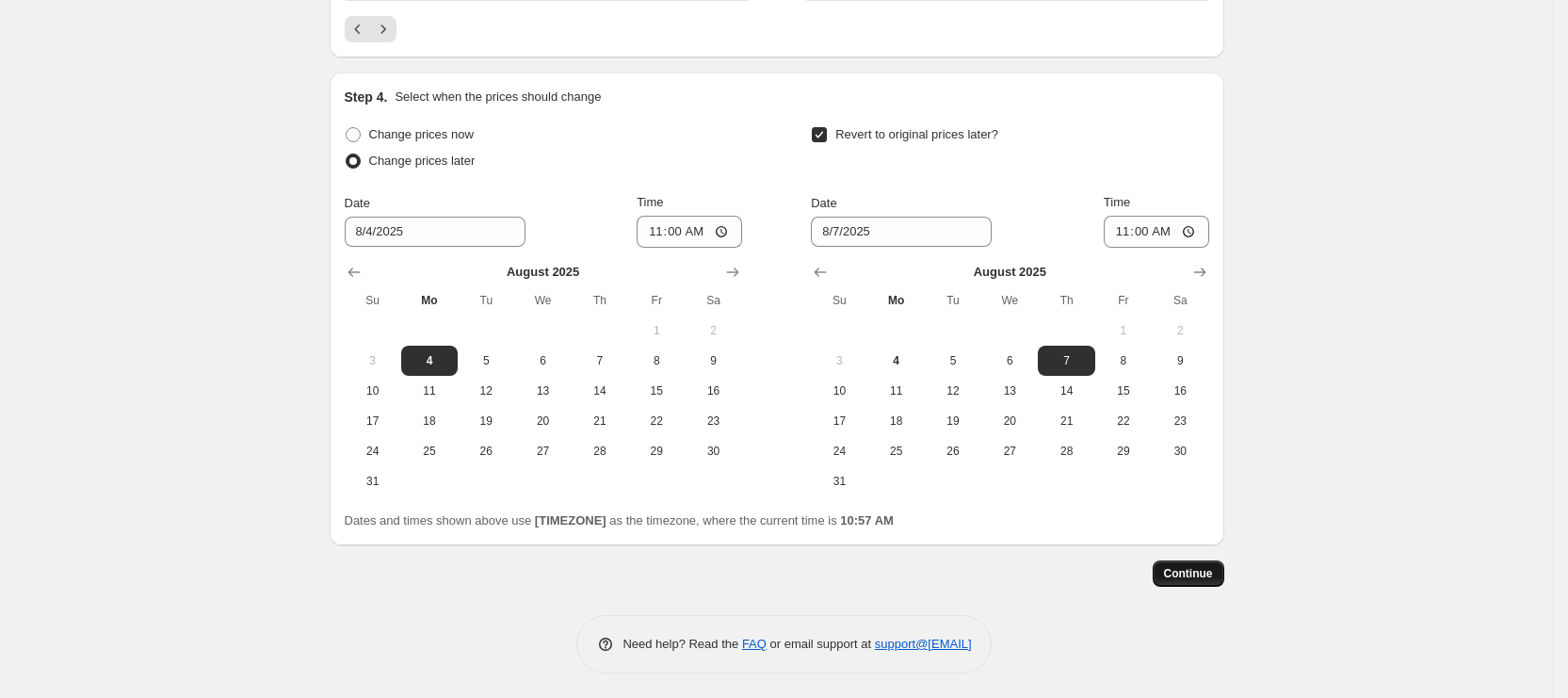 click on "Continue" at bounding box center [1188, 574] 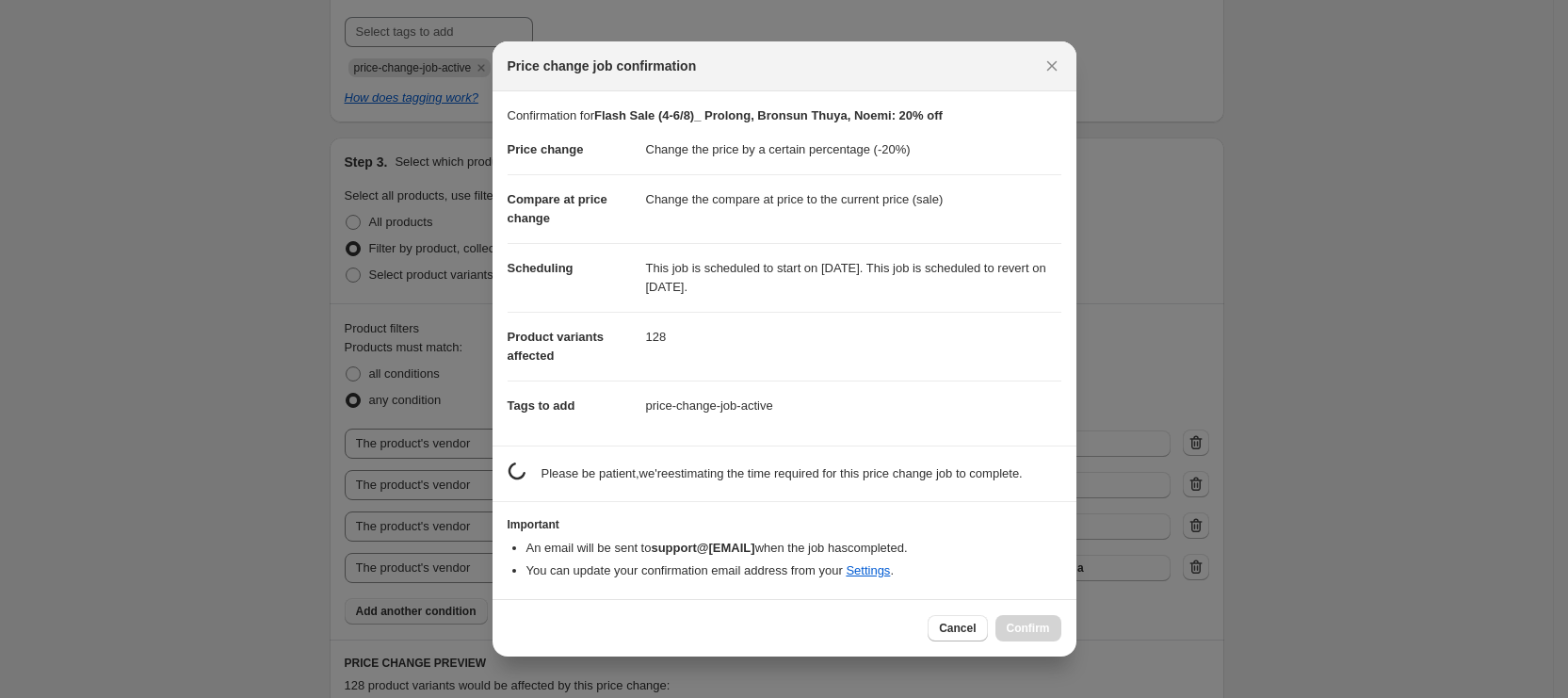 scroll, scrollTop: 1975, scrollLeft: 0, axis: vertical 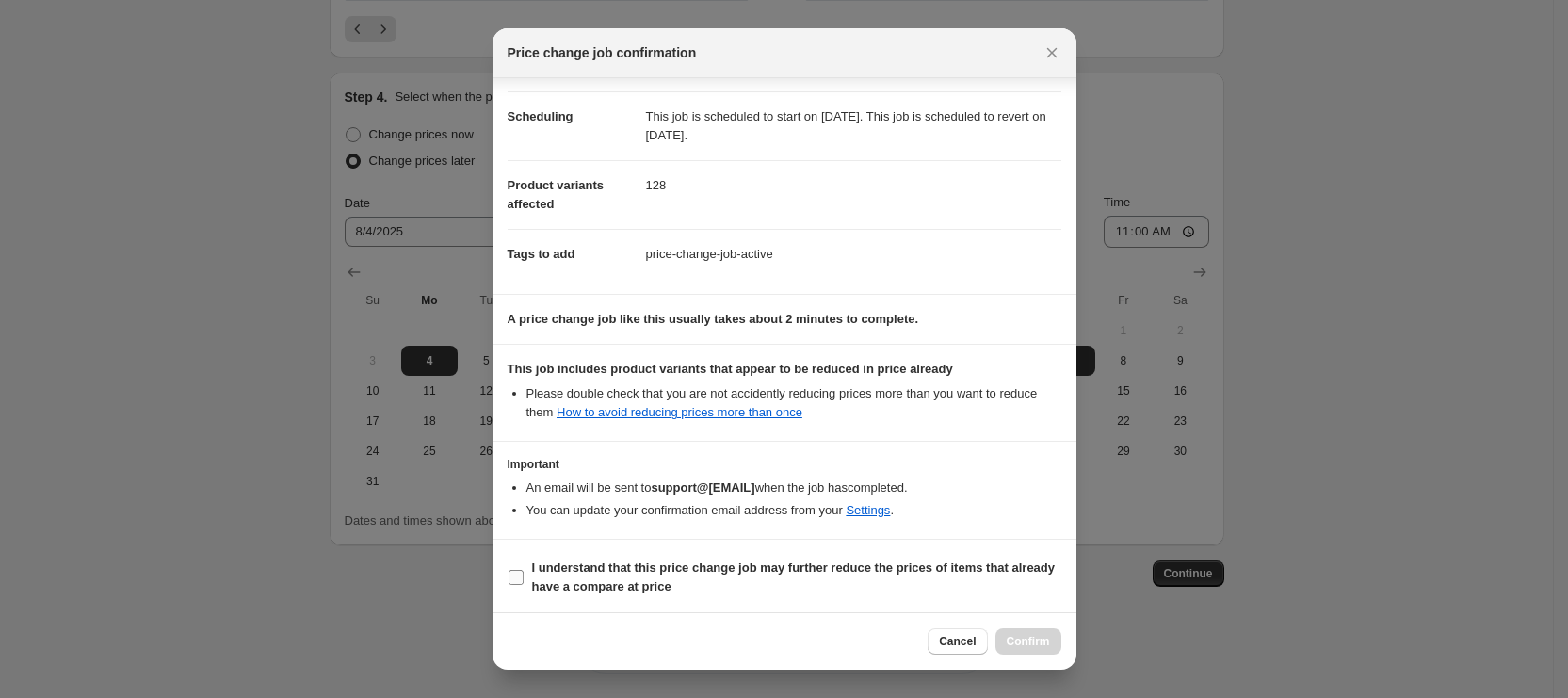 click on "I understand that this price change job may further reduce the prices of items that already have a compare at price" at bounding box center (794, 576) 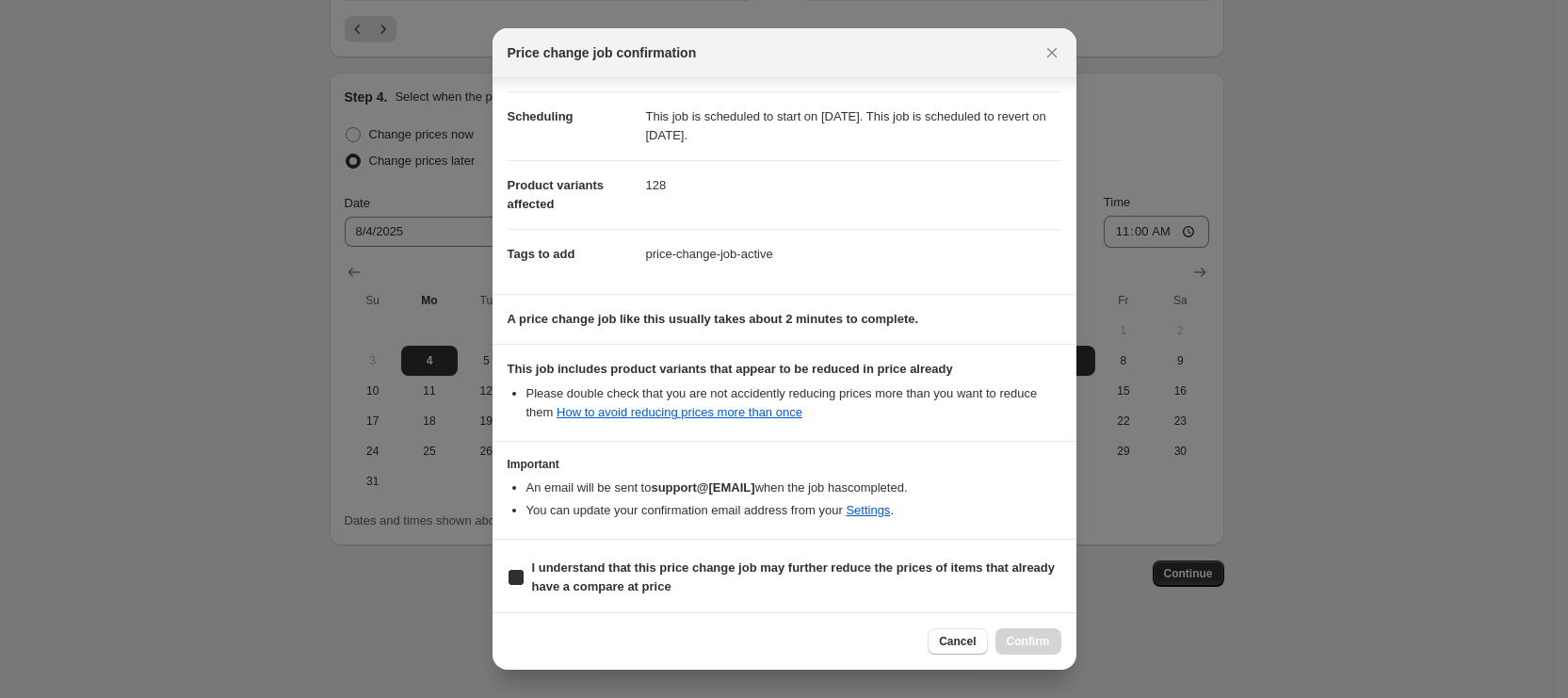 checkbox on "true" 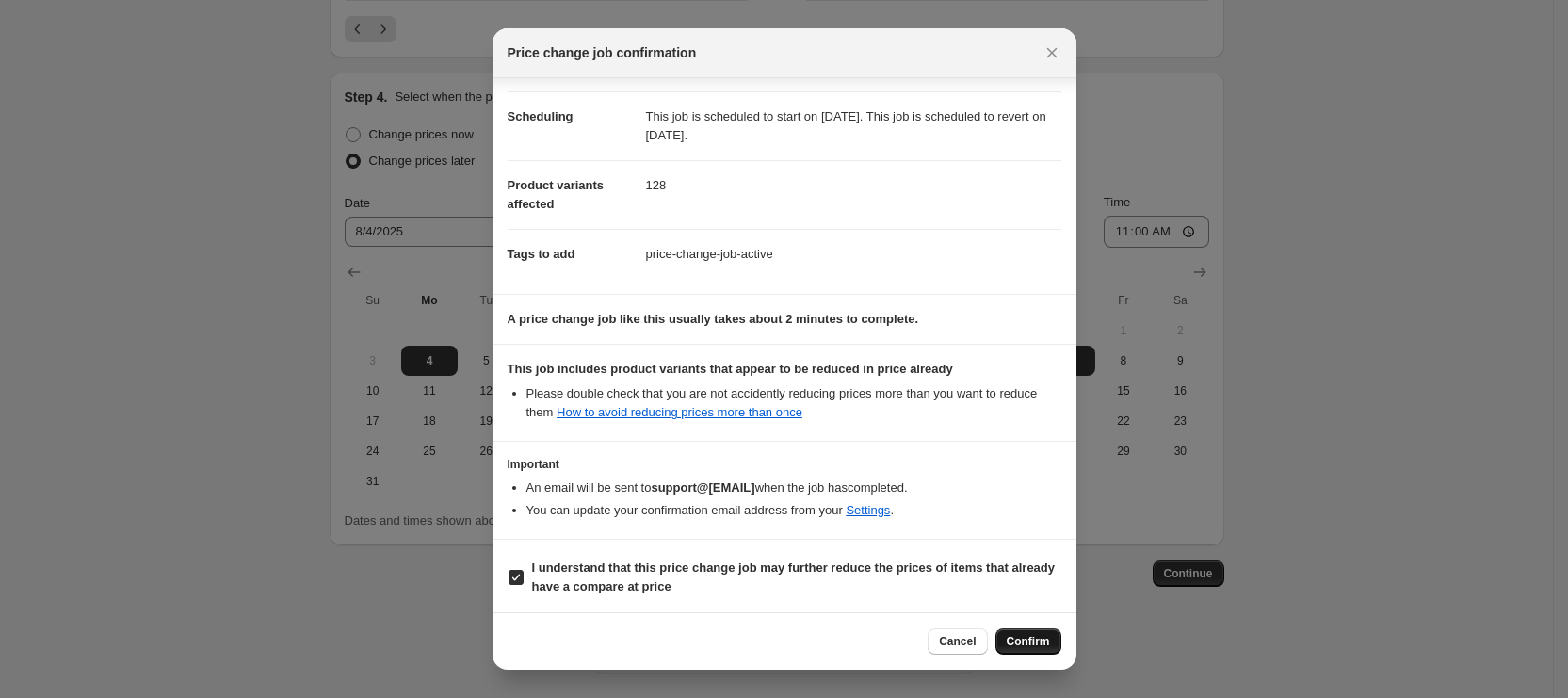 click on "Confirm" at bounding box center [1028, 641] 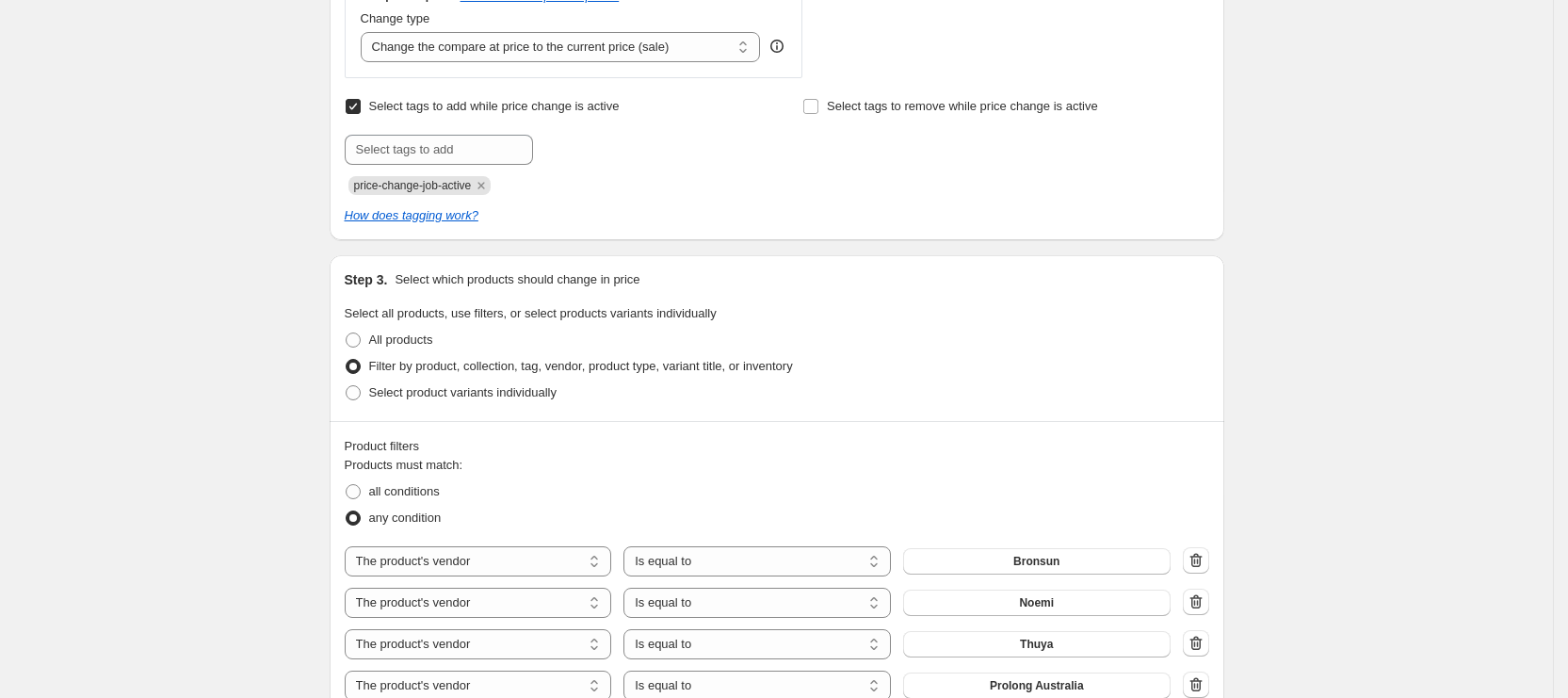 scroll, scrollTop: 0, scrollLeft: 0, axis: both 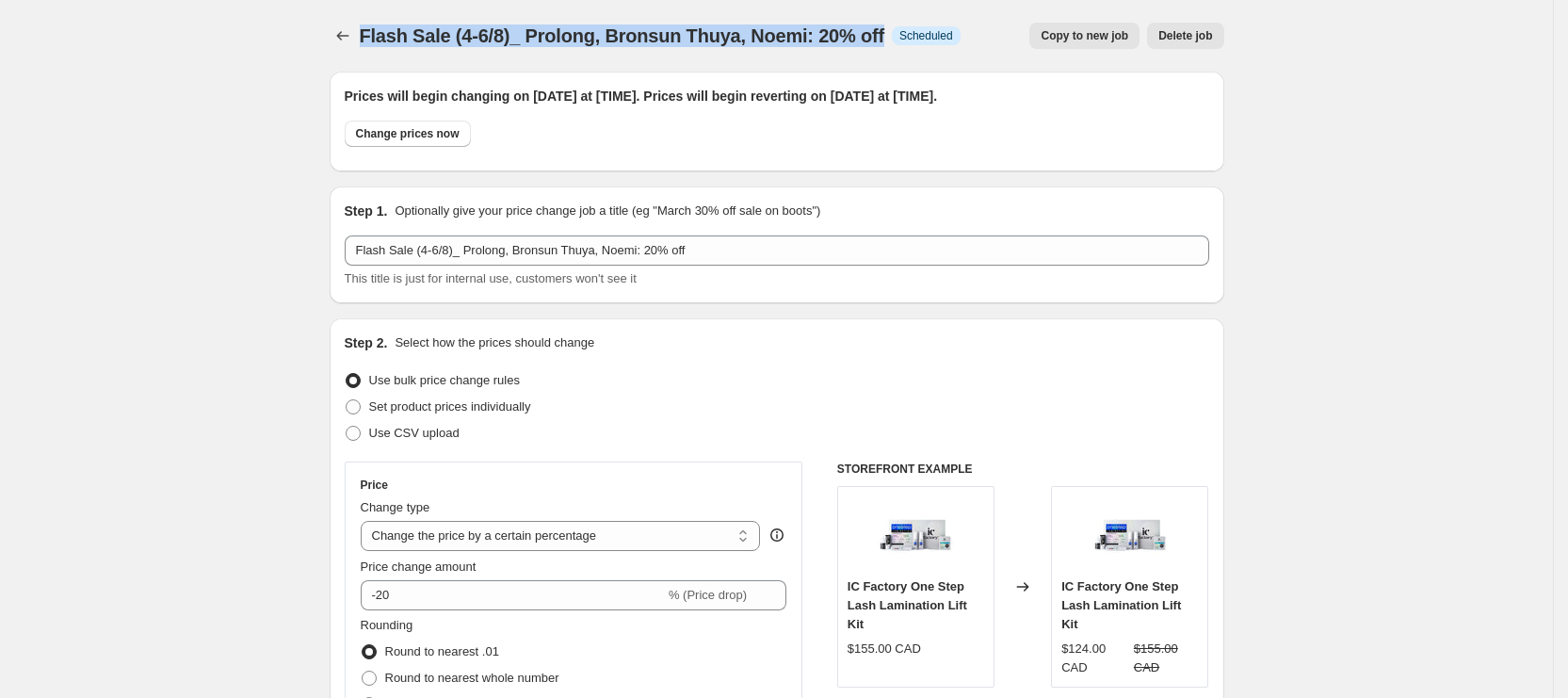 drag, startPoint x: 370, startPoint y: 39, endPoint x: 882, endPoint y: 56, distance: 512.2821 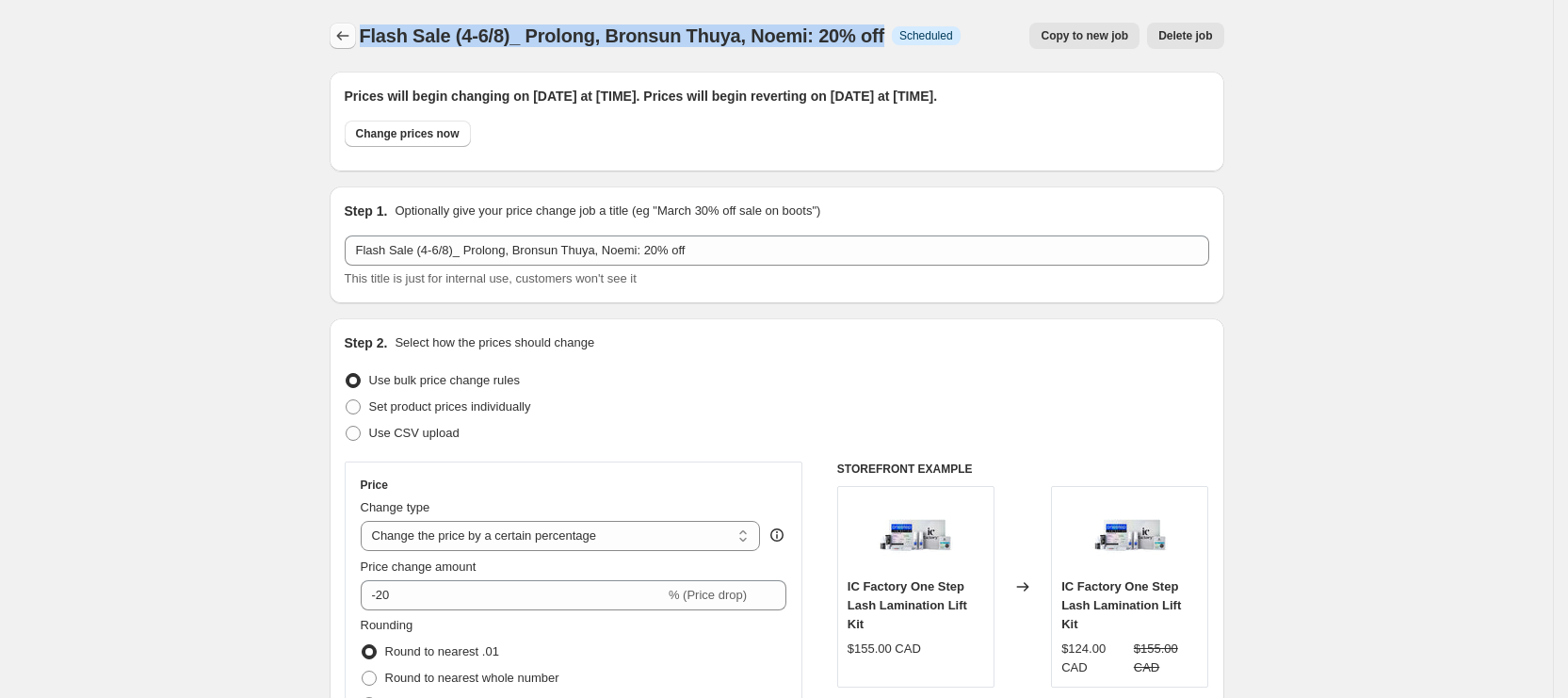 click 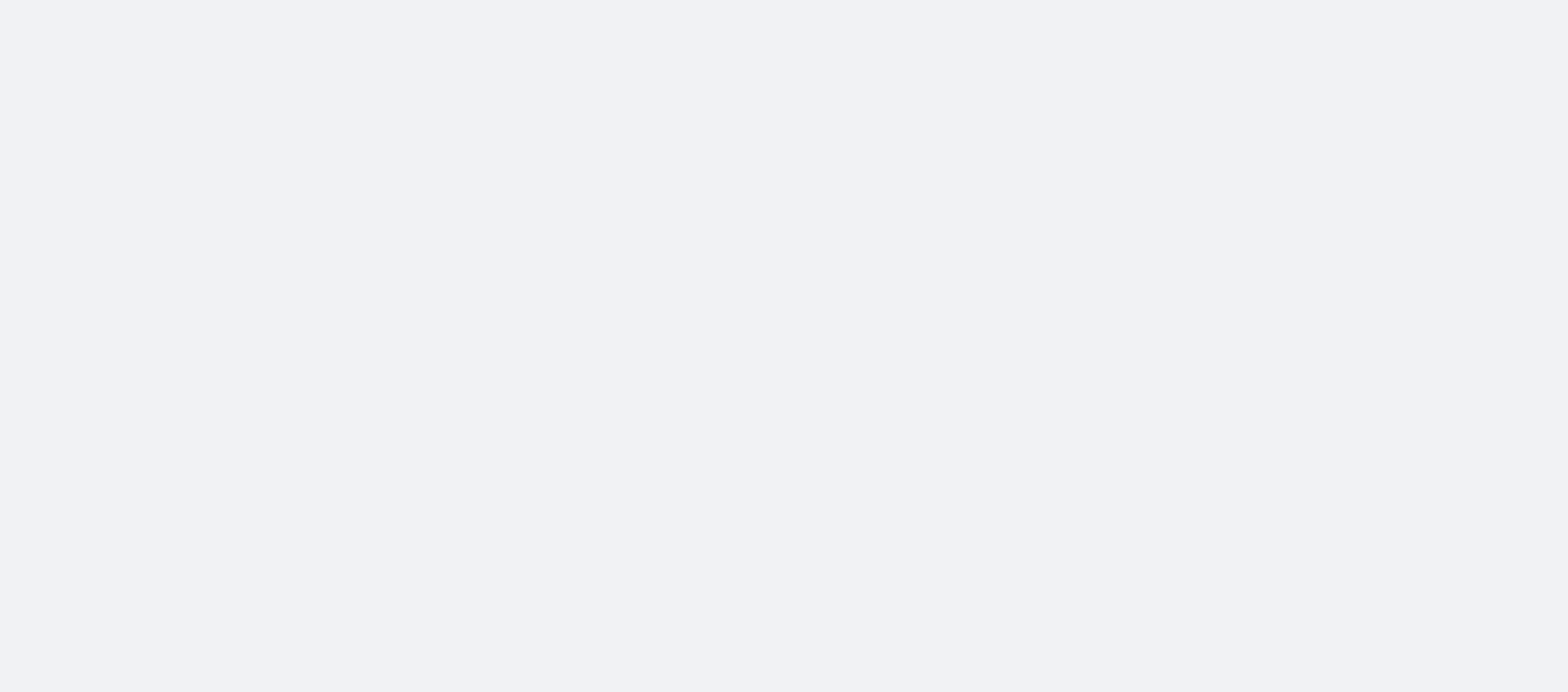 scroll, scrollTop: 0, scrollLeft: 0, axis: both 